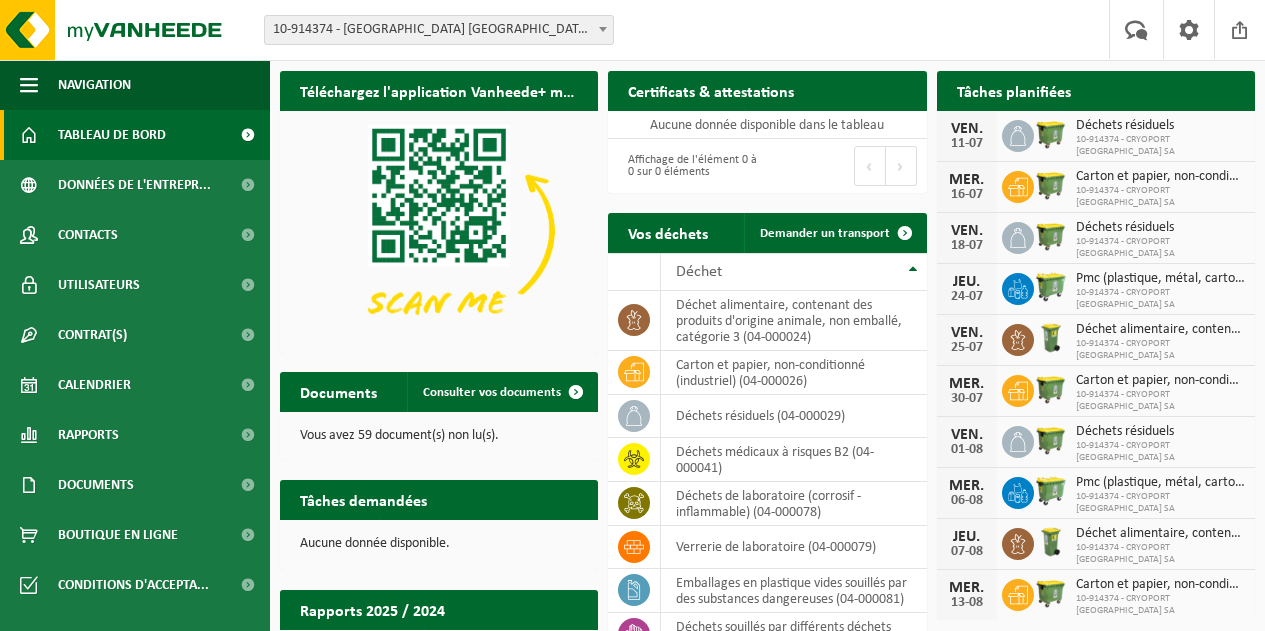 scroll, scrollTop: 0, scrollLeft: 0, axis: both 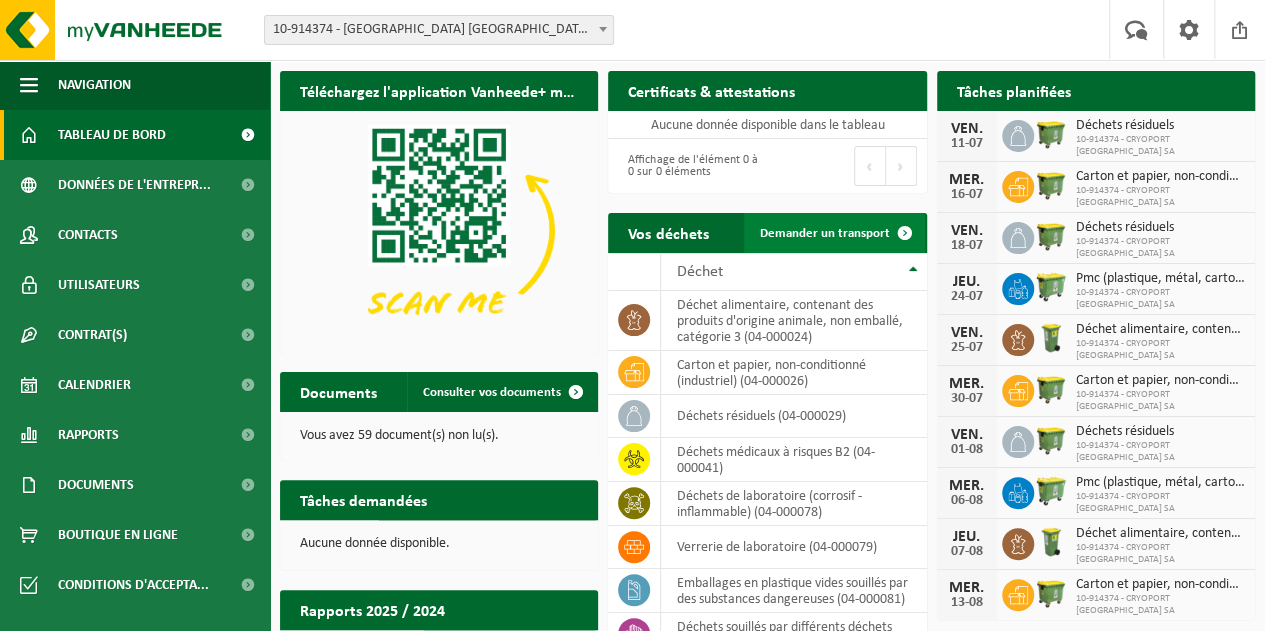 click on "Demander un transport" at bounding box center [825, 233] 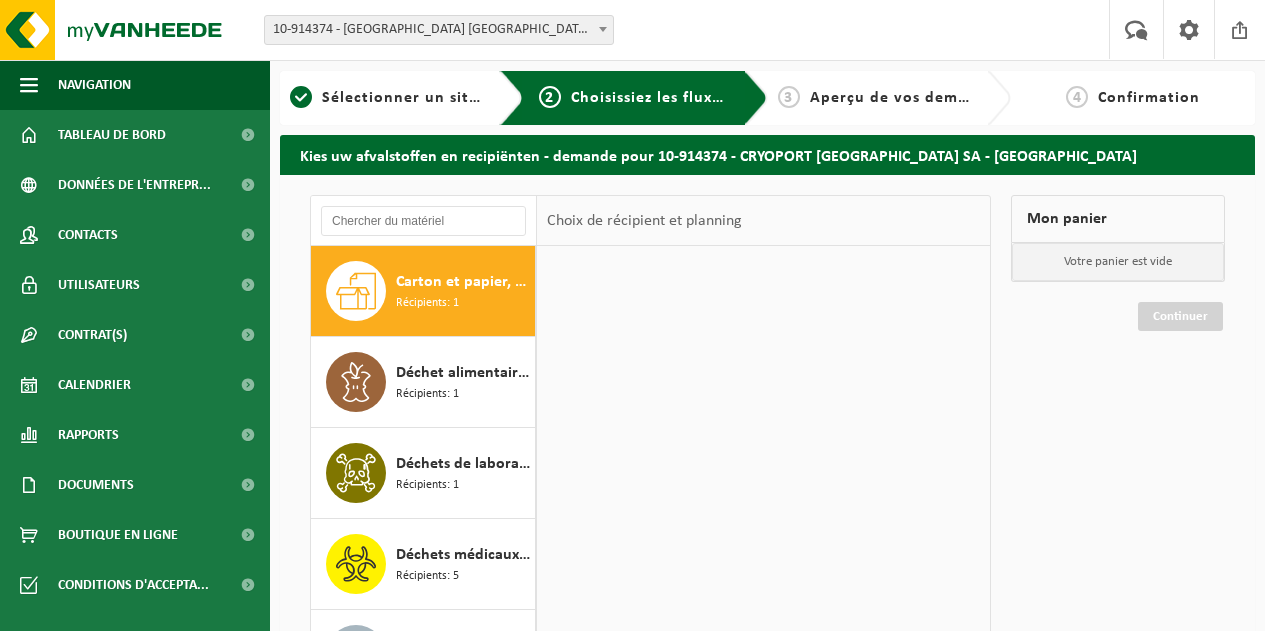 scroll, scrollTop: 0, scrollLeft: 0, axis: both 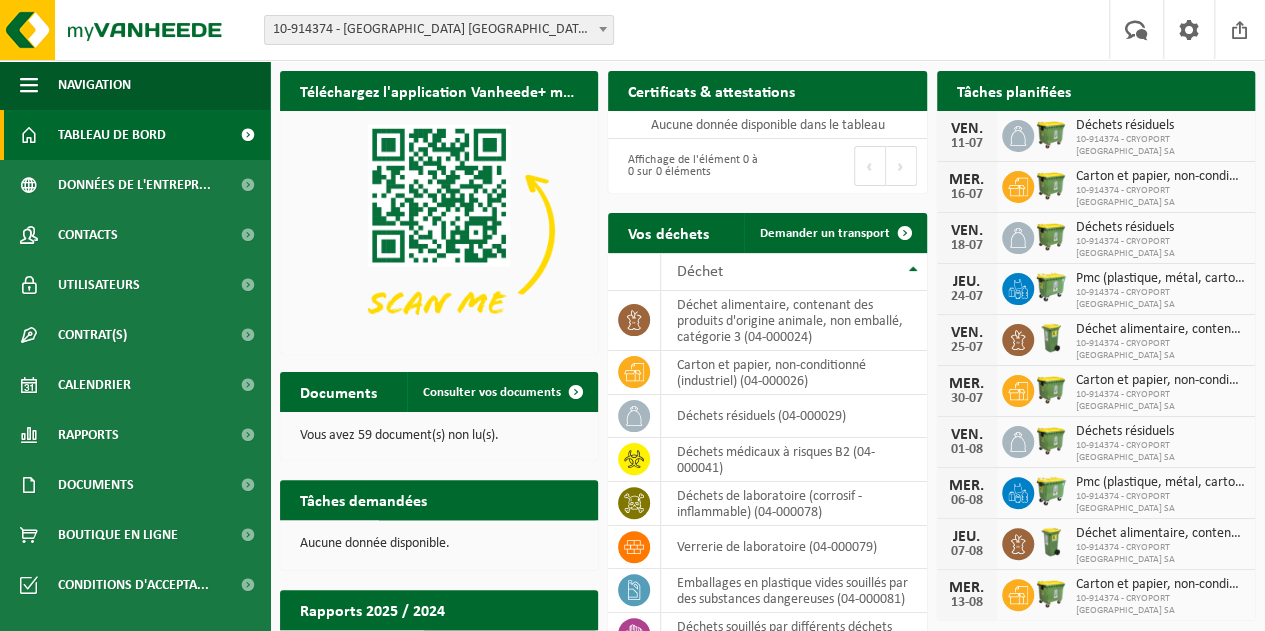 click on "10-914374 - CRYOPORT [GEOGRAPHIC_DATA] SA" at bounding box center [1160, 146] 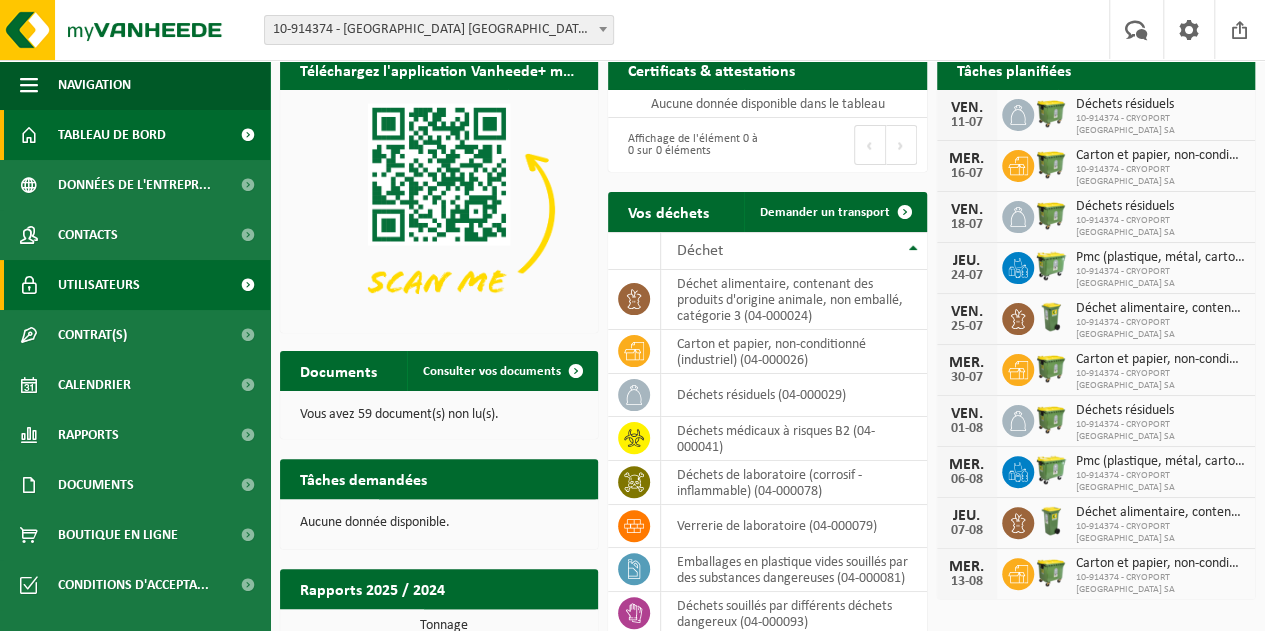 scroll, scrollTop: 0, scrollLeft: 0, axis: both 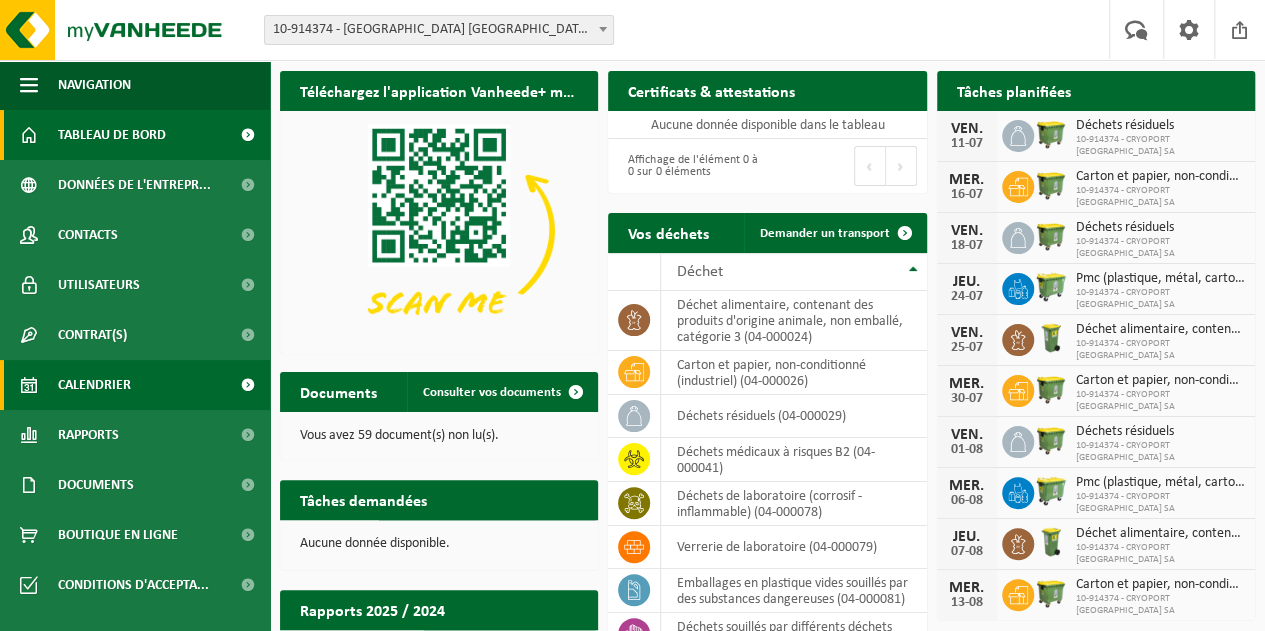 click on "Calendrier" at bounding box center (94, 385) 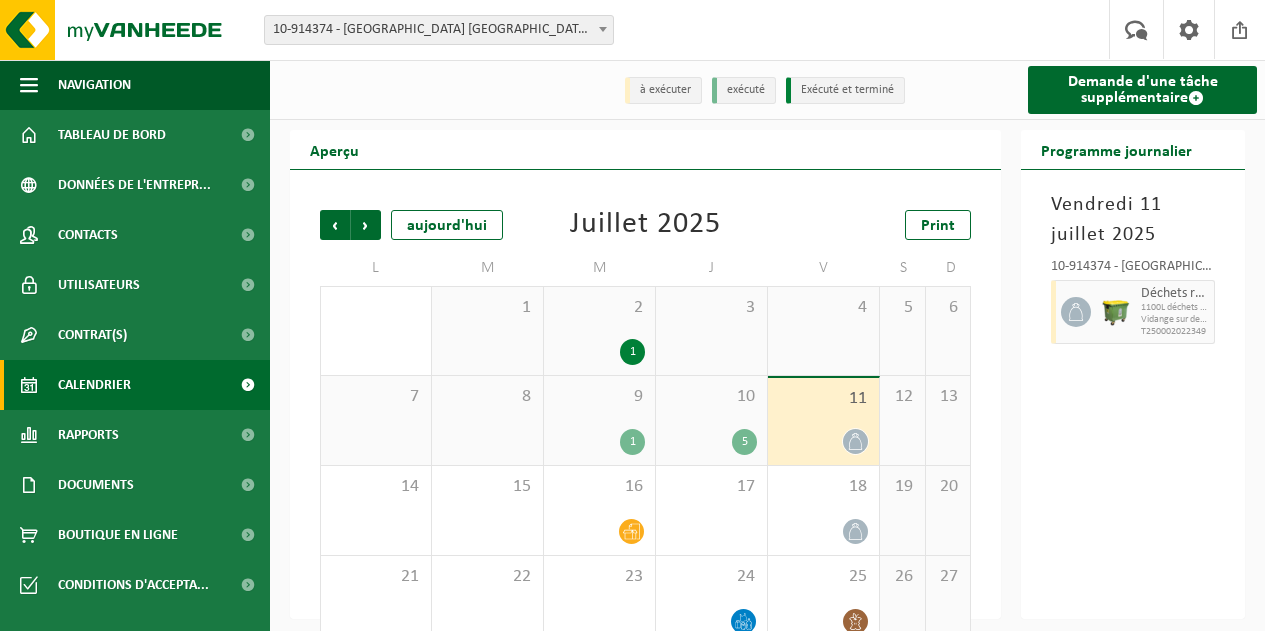 scroll, scrollTop: 0, scrollLeft: 0, axis: both 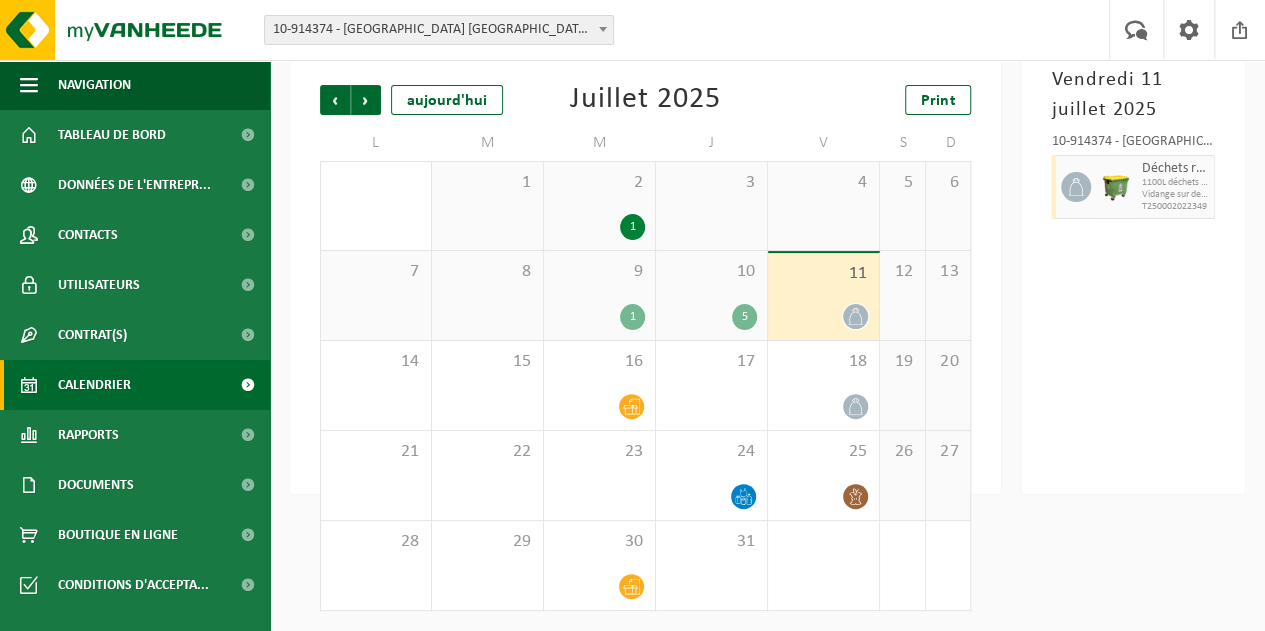 click on "11" at bounding box center [823, 274] 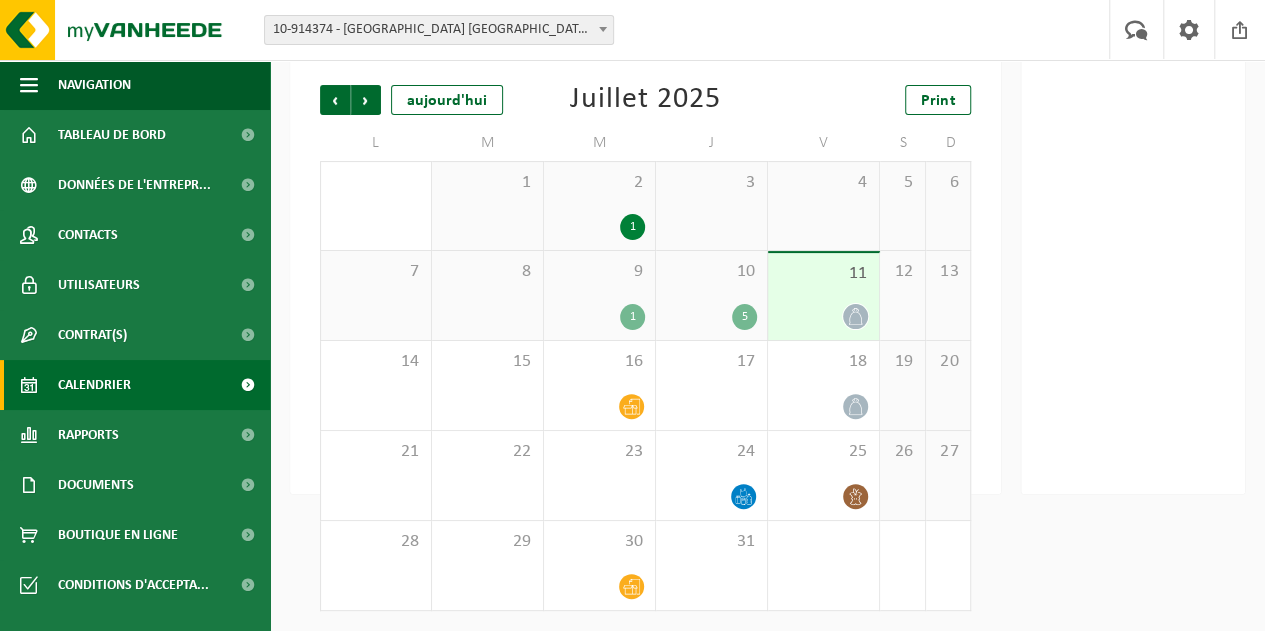 click 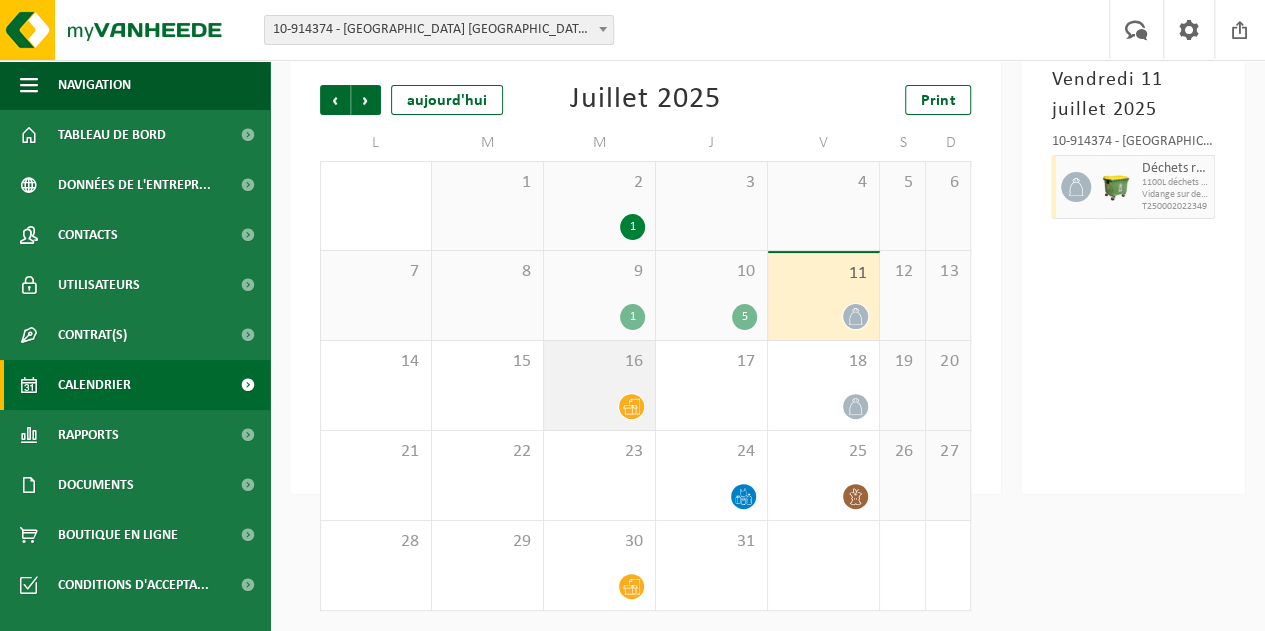click 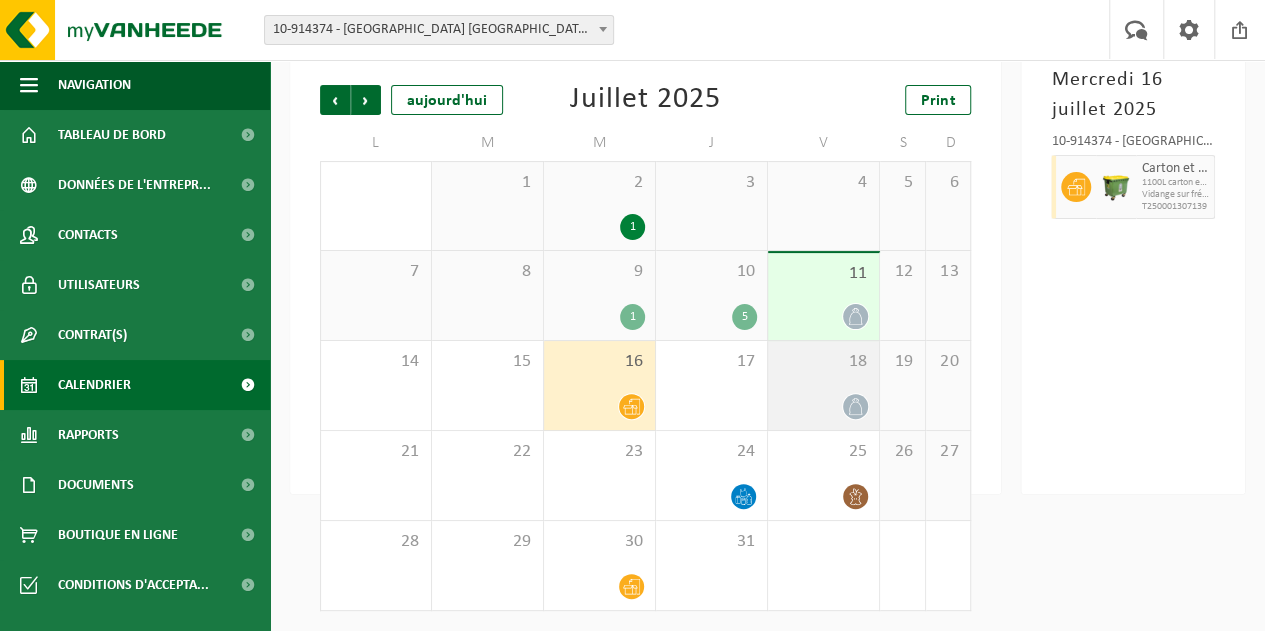click 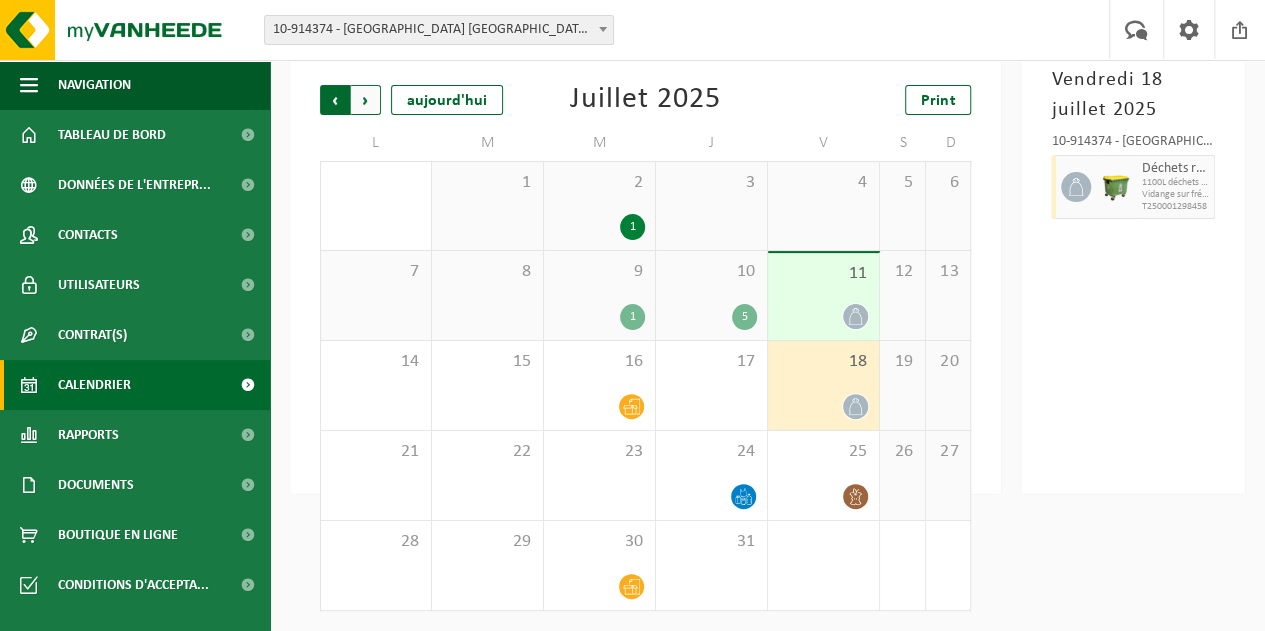 click on "Suivant" at bounding box center (366, 100) 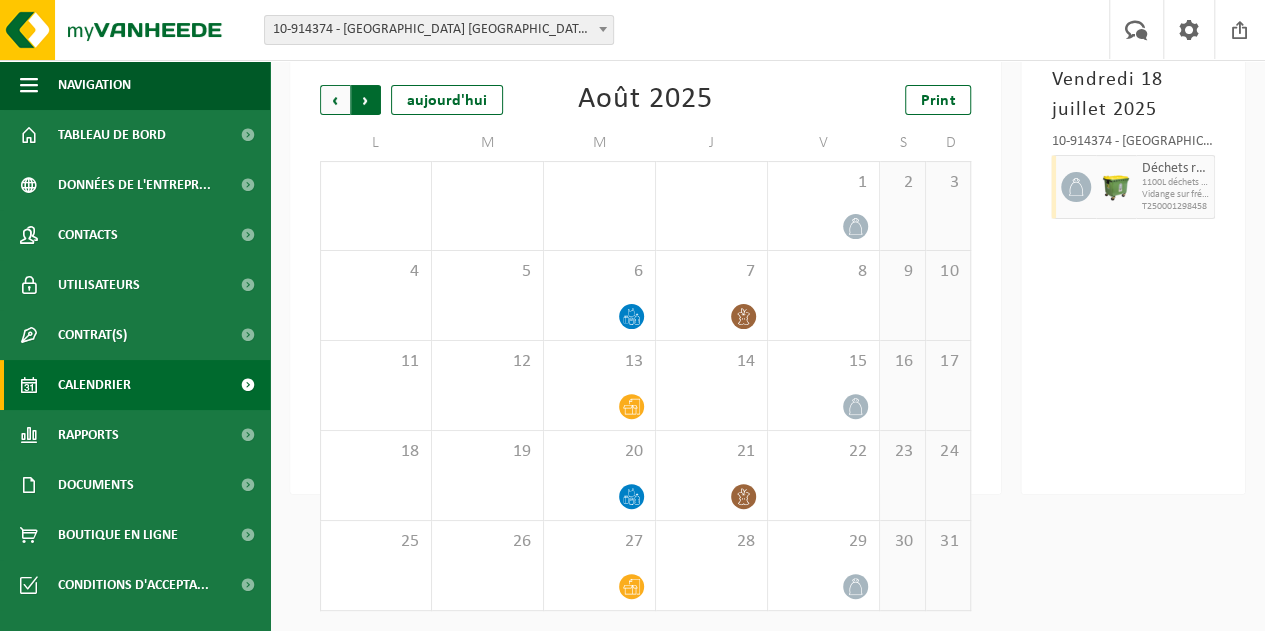 click on "Précédent" at bounding box center (335, 100) 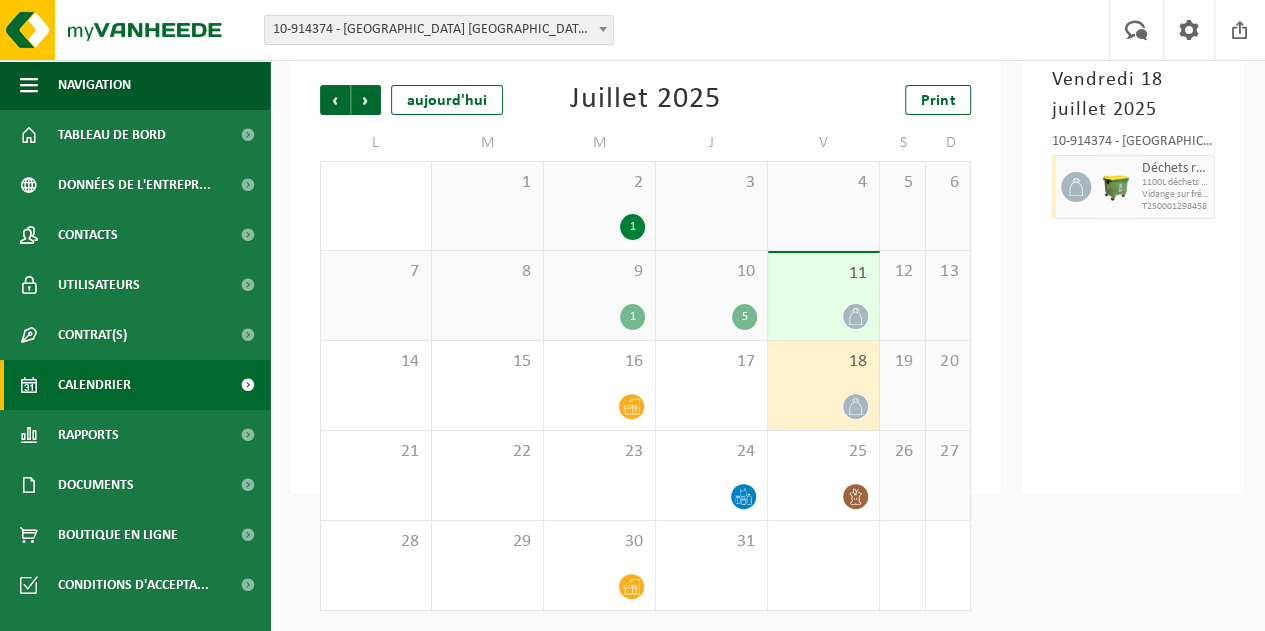 click on "Précédent Suivant aujourd'hui" at bounding box center [420, 100] 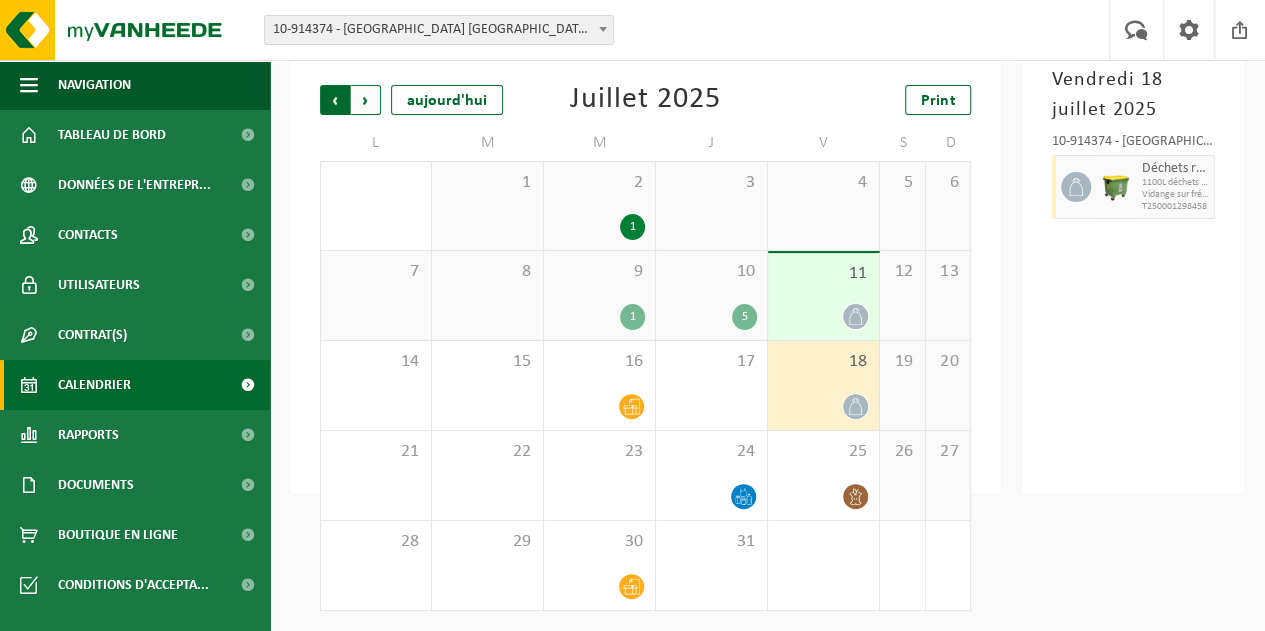 click on "Suivant" at bounding box center (366, 100) 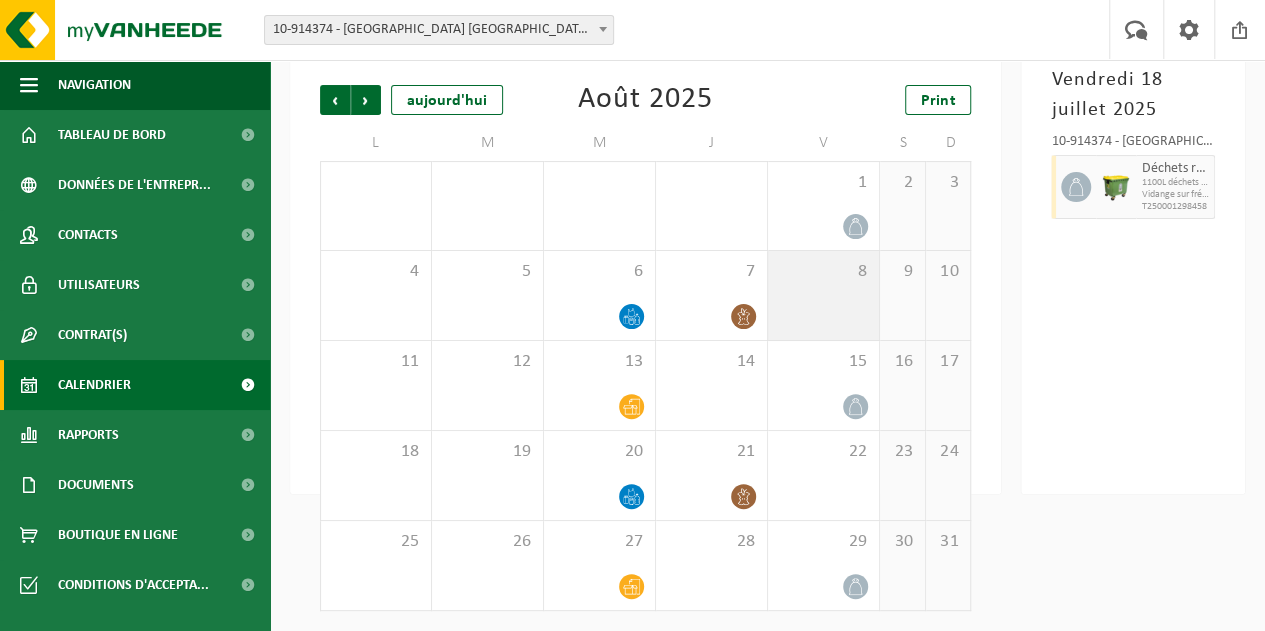 click on "8" at bounding box center (823, 295) 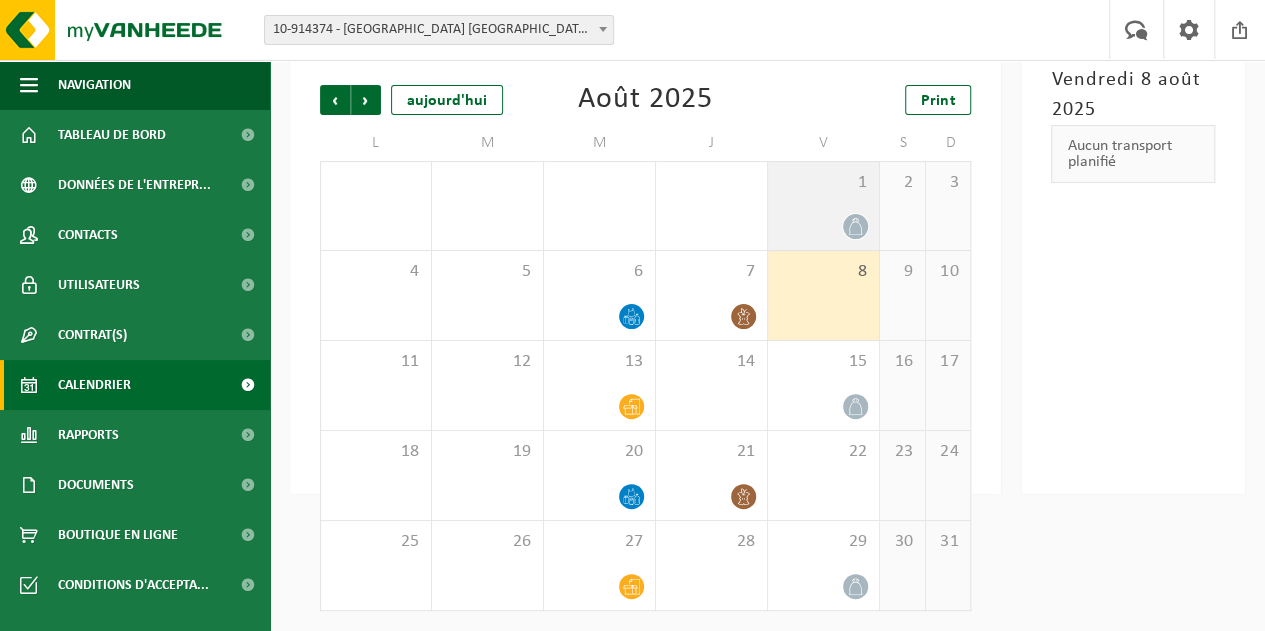 click at bounding box center [855, 226] 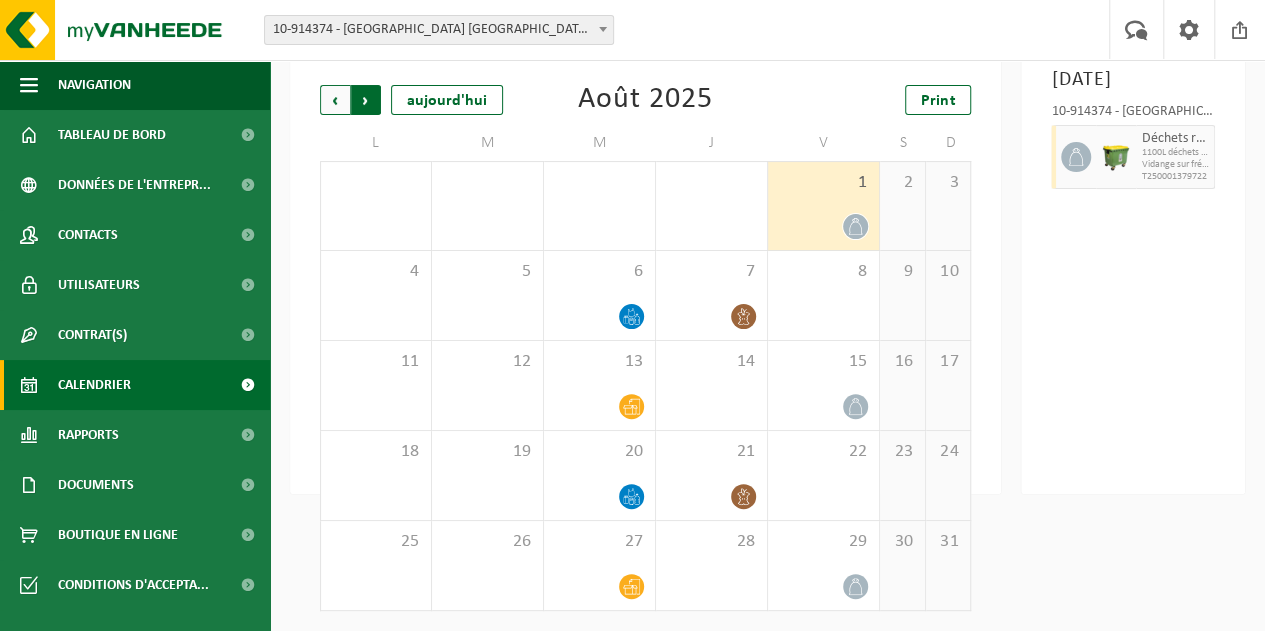 click on "Précédent" at bounding box center (335, 100) 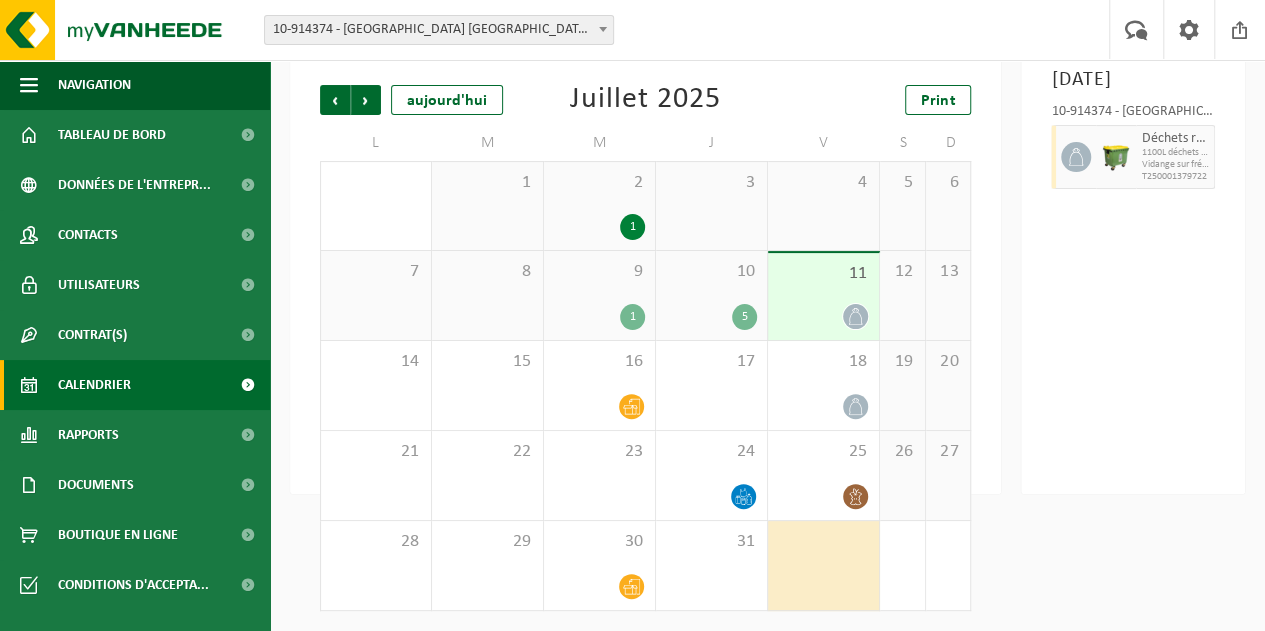 click 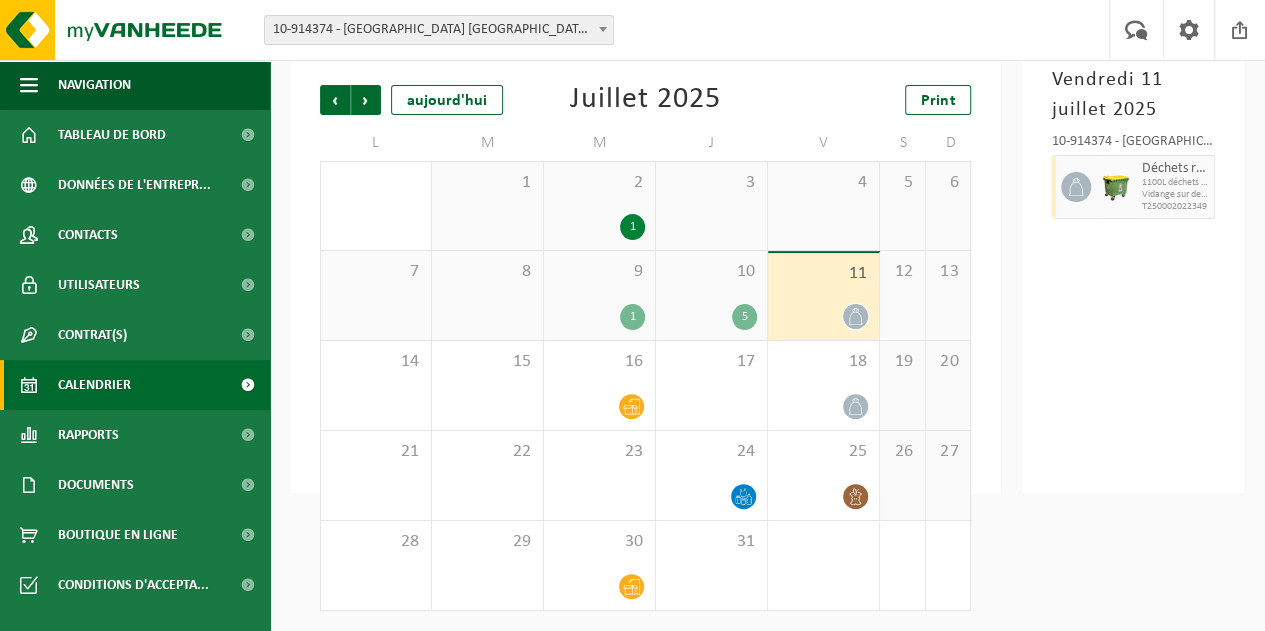 click on "1100L déchets résiduels" at bounding box center [1175, 183] 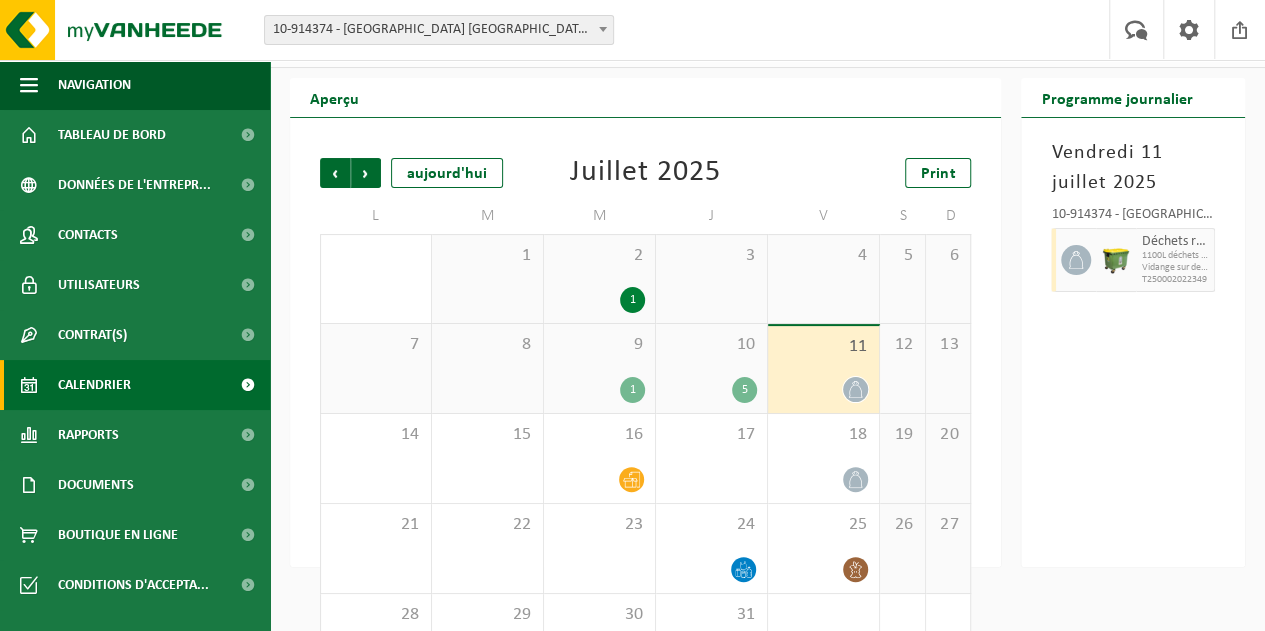 scroll, scrollTop: 0, scrollLeft: 0, axis: both 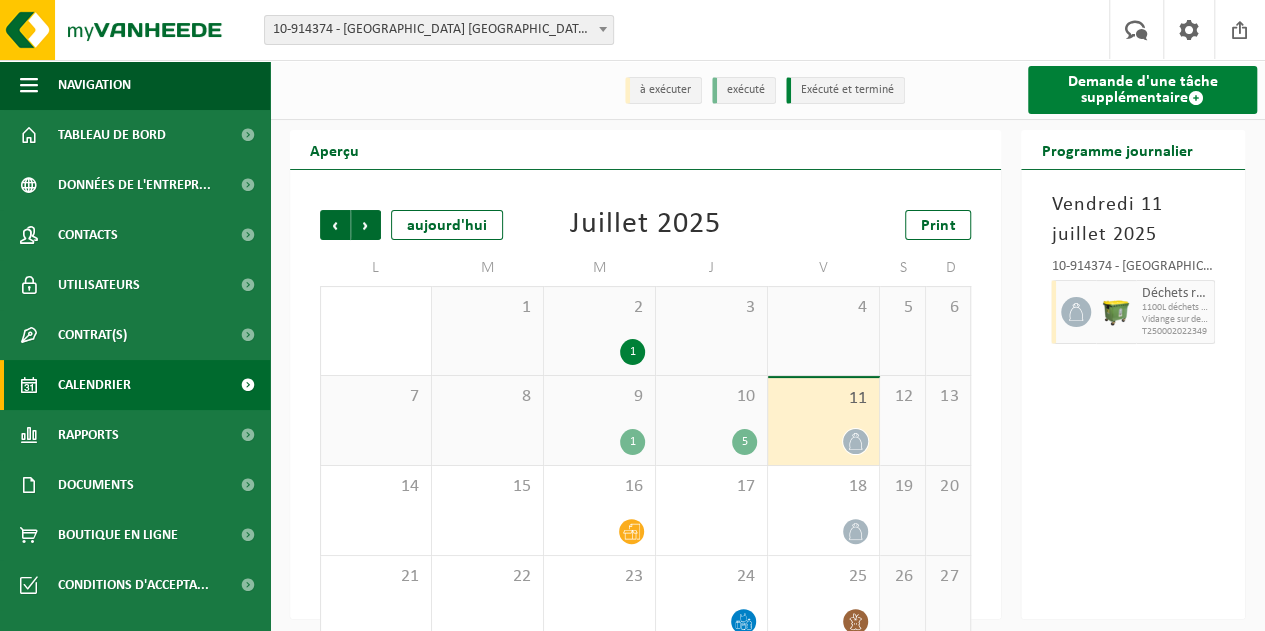 click on "Demande d'une tâche supplémentaire" at bounding box center (1142, 90) 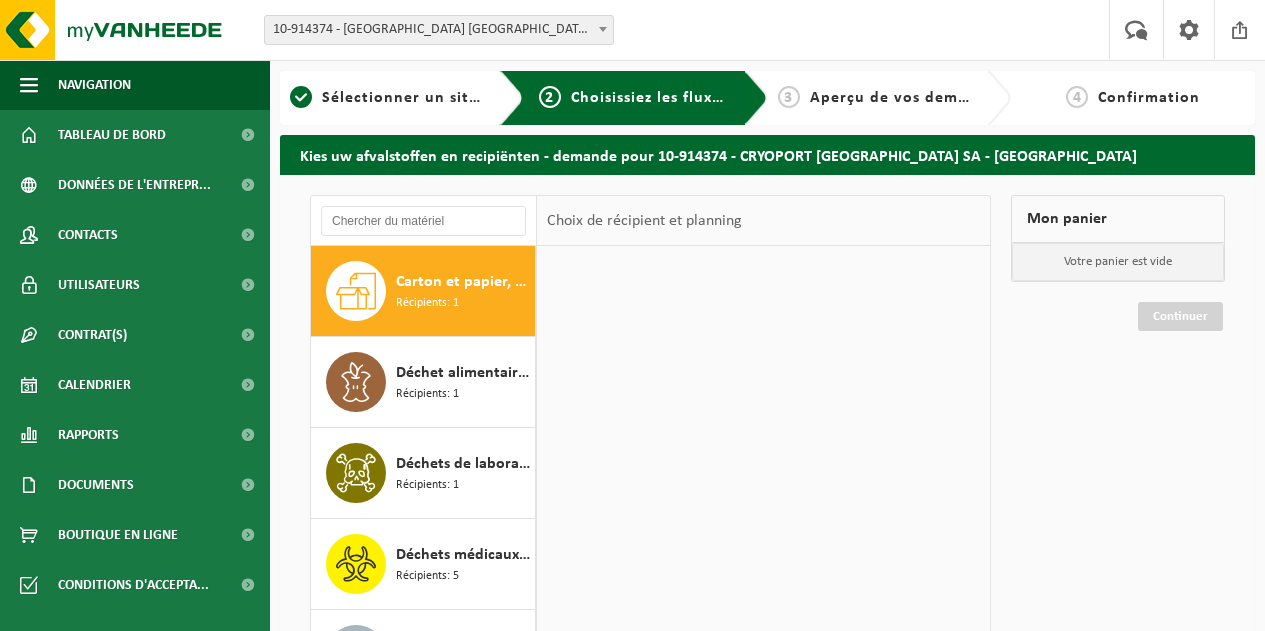 scroll, scrollTop: 0, scrollLeft: 0, axis: both 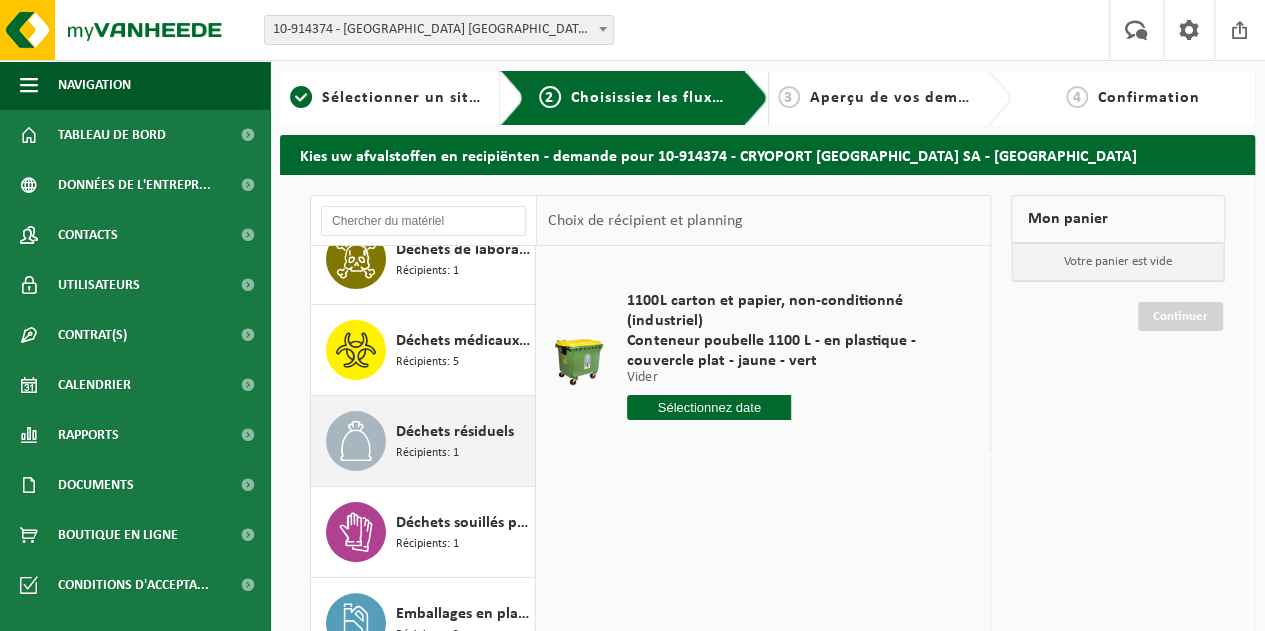 click on "Récipients: 1" at bounding box center (427, 453) 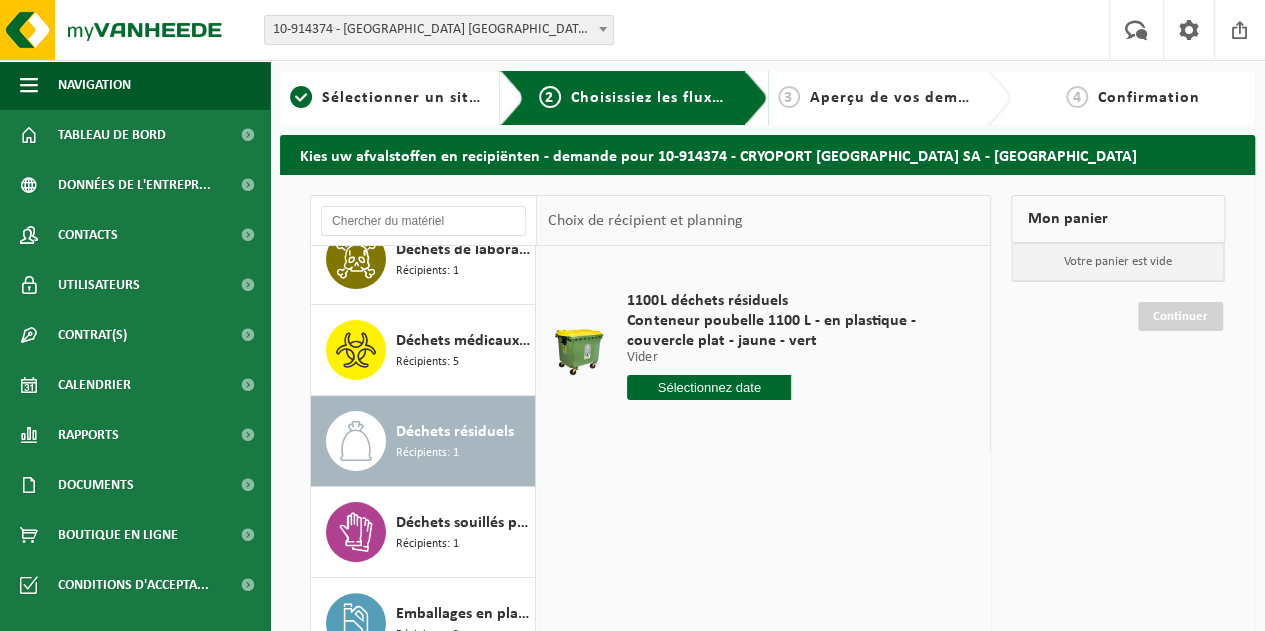 scroll, scrollTop: 0, scrollLeft: 0, axis: both 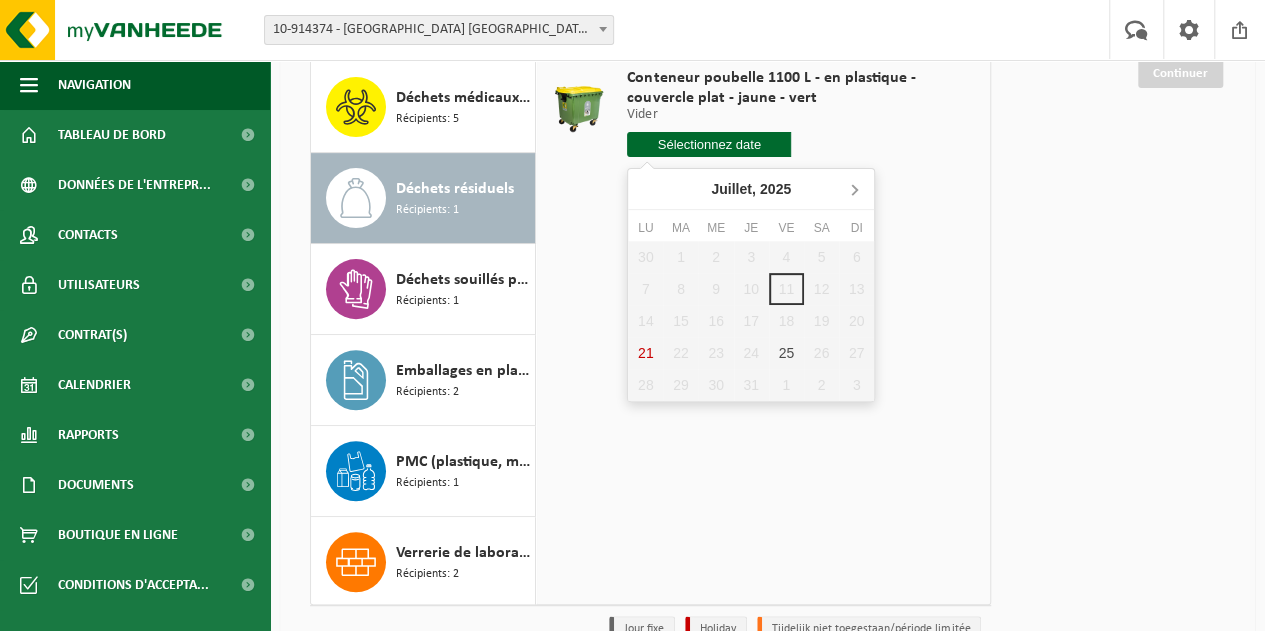 click 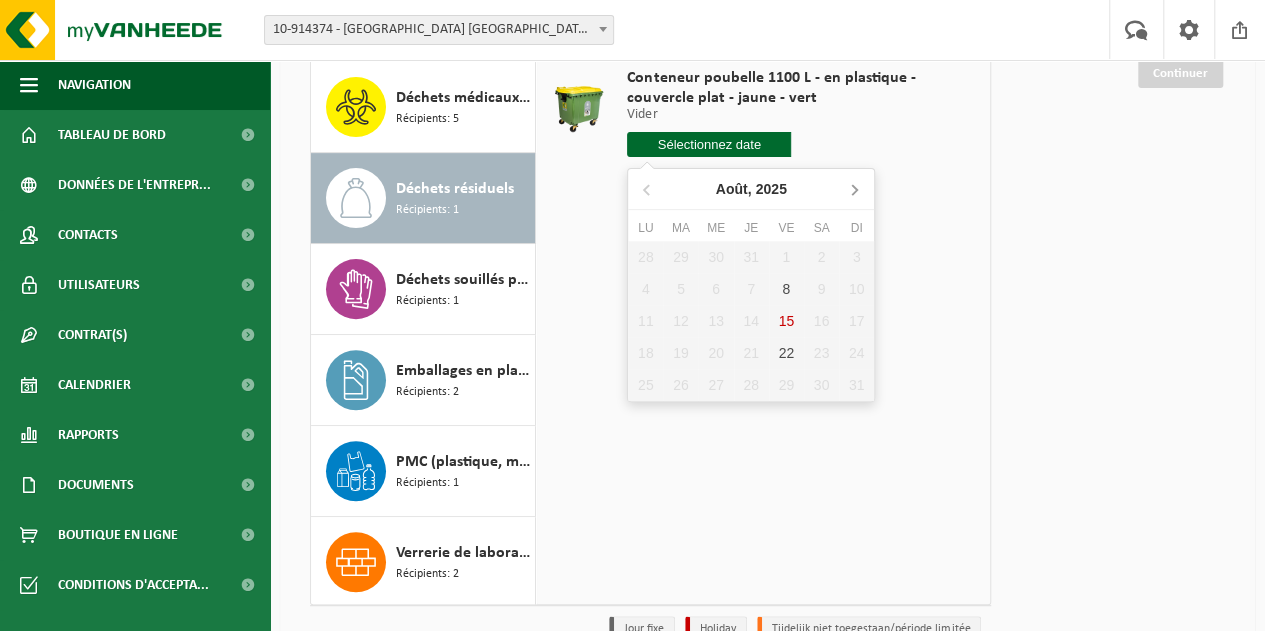 click 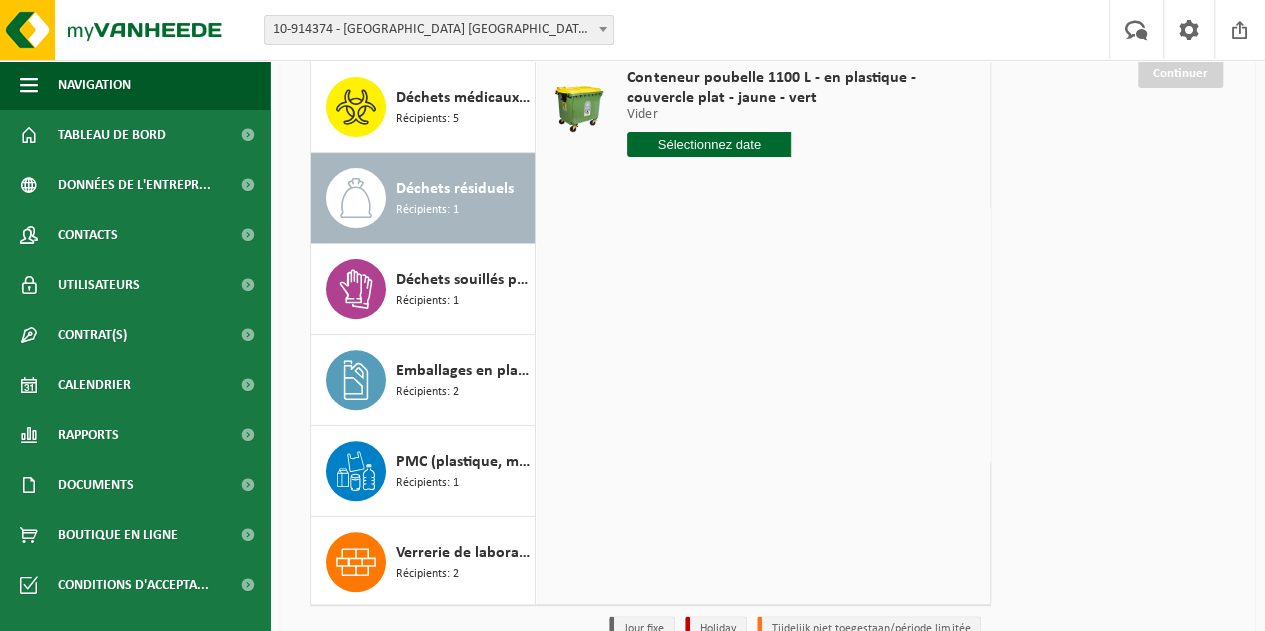click on "1100L déchets résiduels
Conteneur poubelle 1100 L - en plastique - couvercle plat - jaune - vert
Vider
Vider
Vider
1
Nombre
Dans le panier" at bounding box center (763, 303) 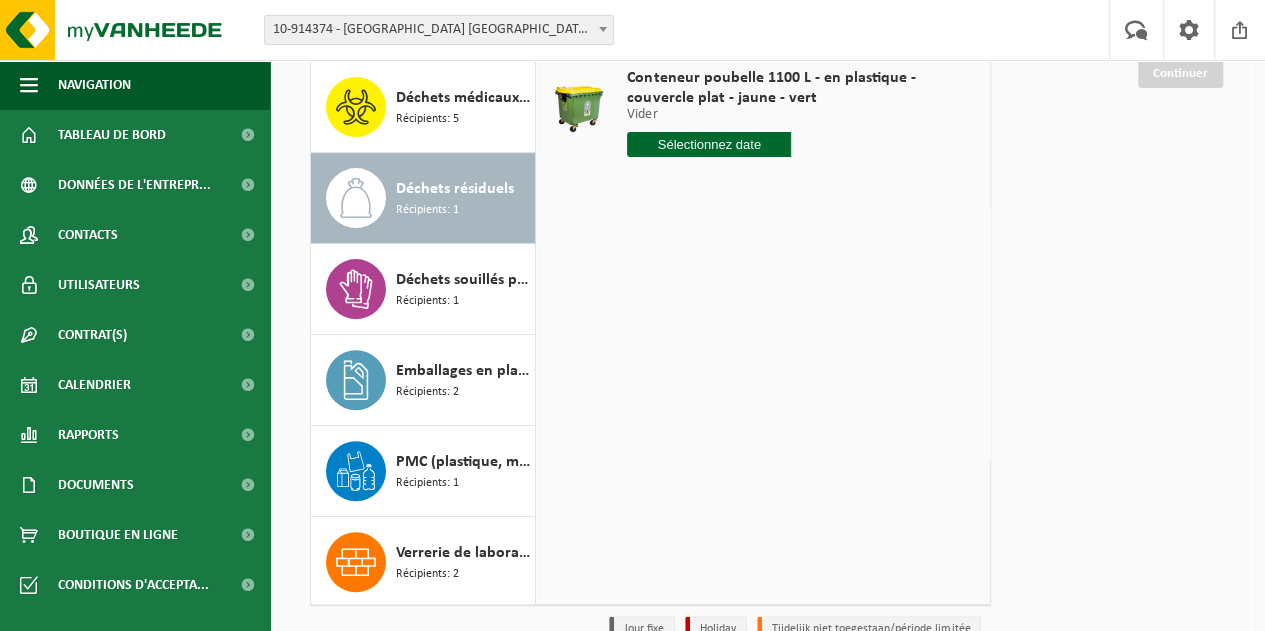 scroll, scrollTop: 0, scrollLeft: 0, axis: both 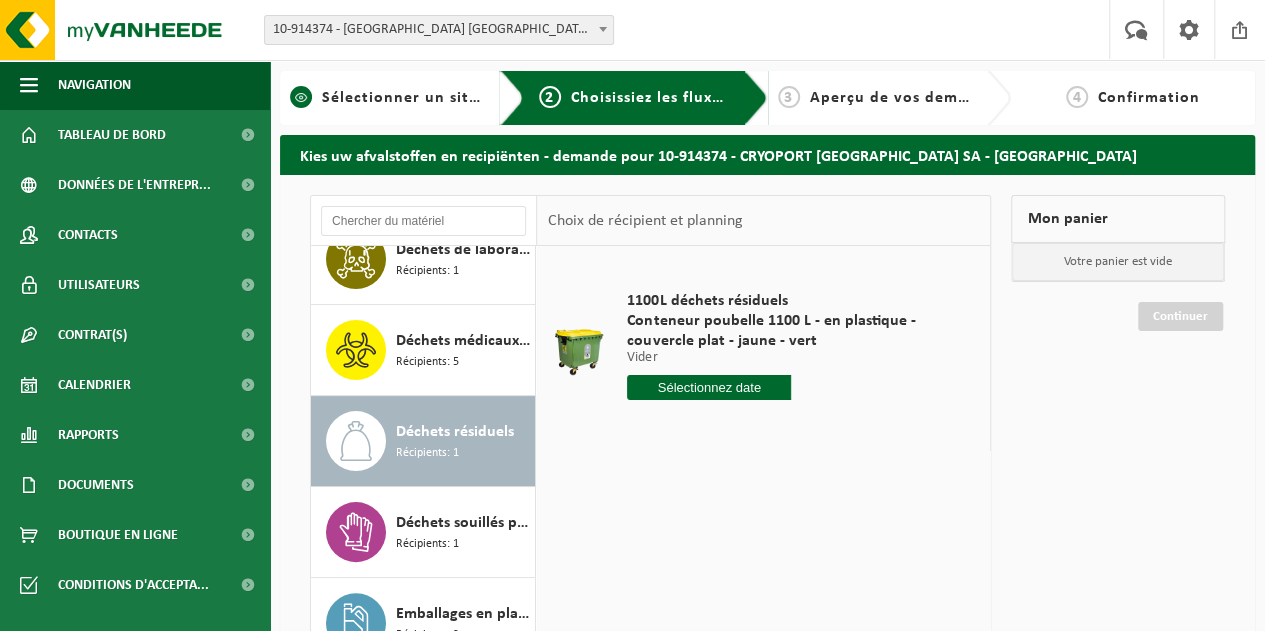 click on "Sélectionner un site ici" at bounding box center (411, 98) 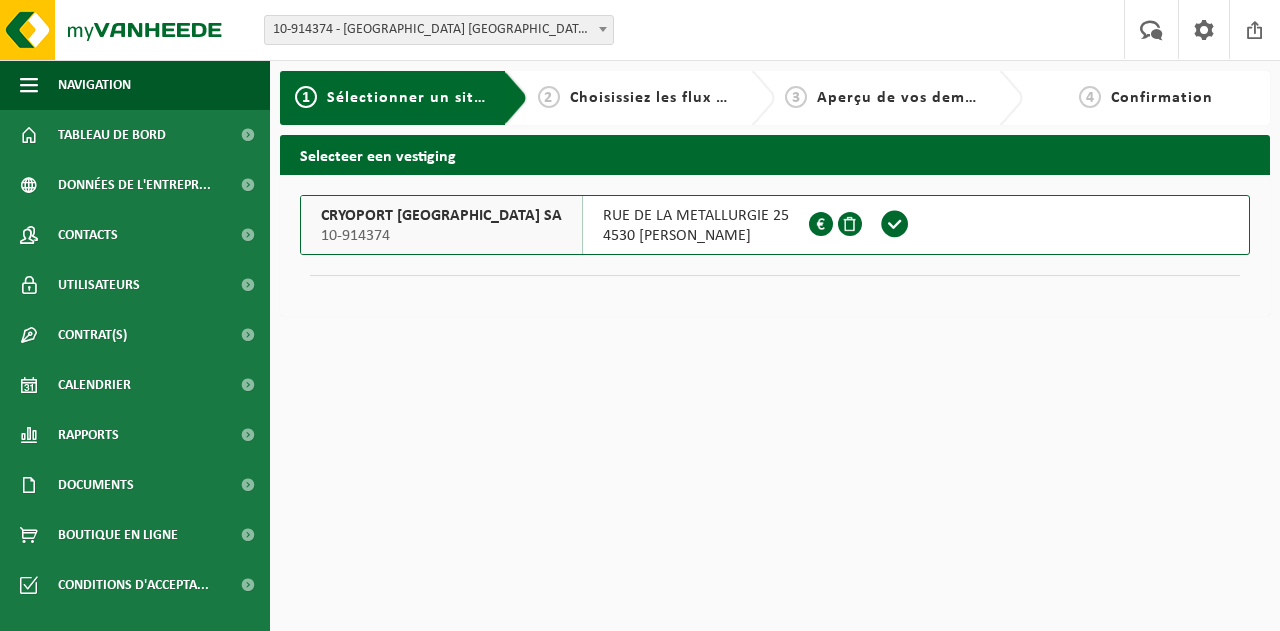 scroll, scrollTop: 0, scrollLeft: 0, axis: both 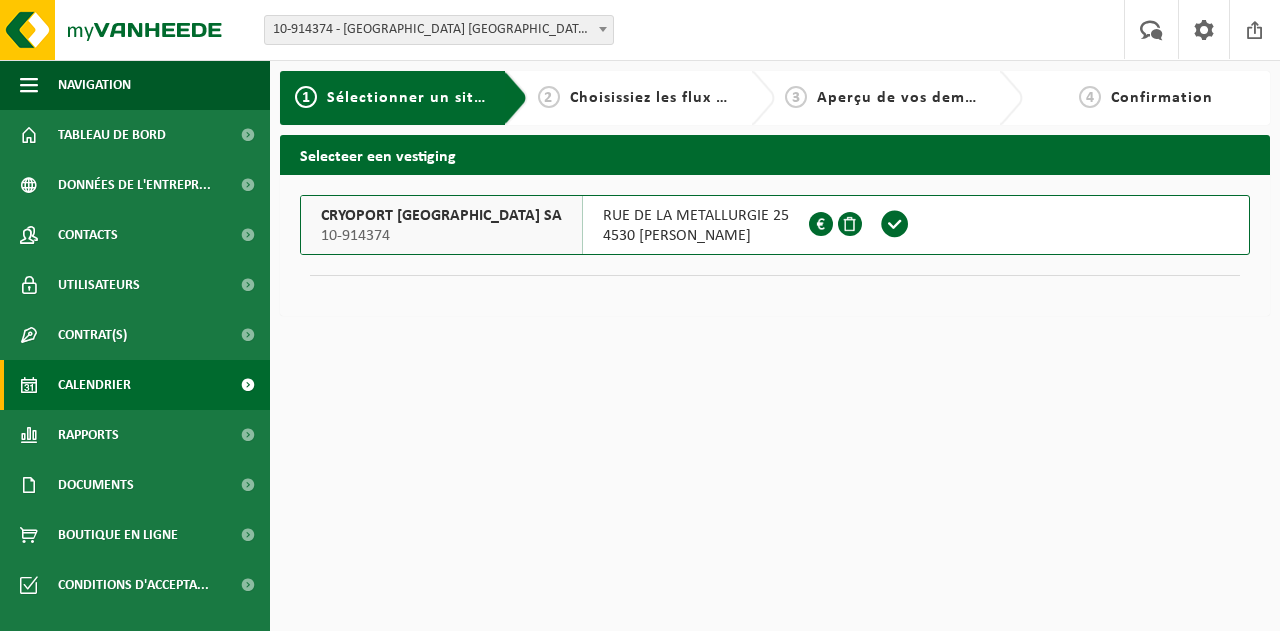 click on "Calendrier" at bounding box center [94, 385] 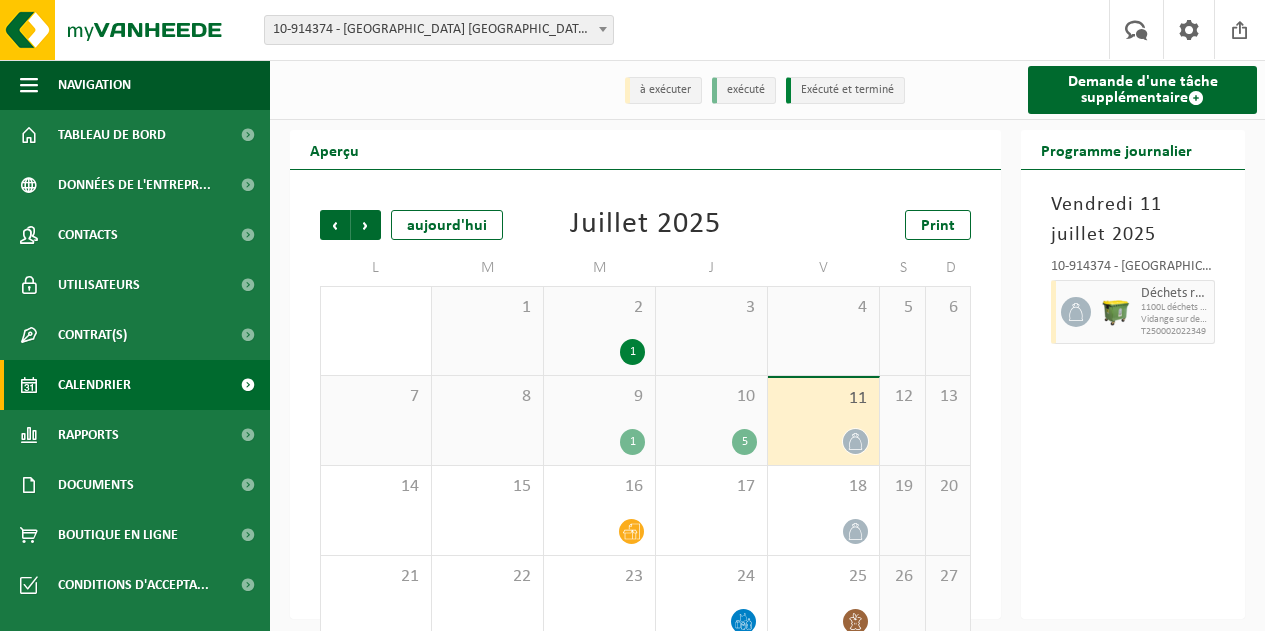 scroll, scrollTop: 0, scrollLeft: 0, axis: both 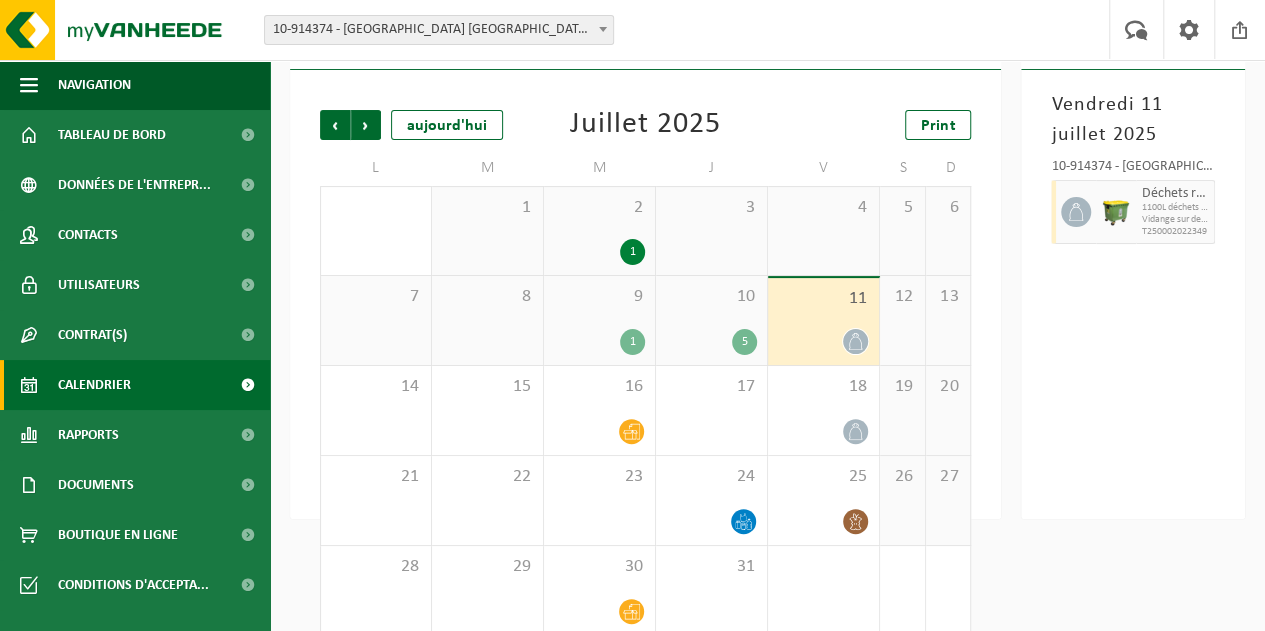 click on "5" at bounding box center (744, 342) 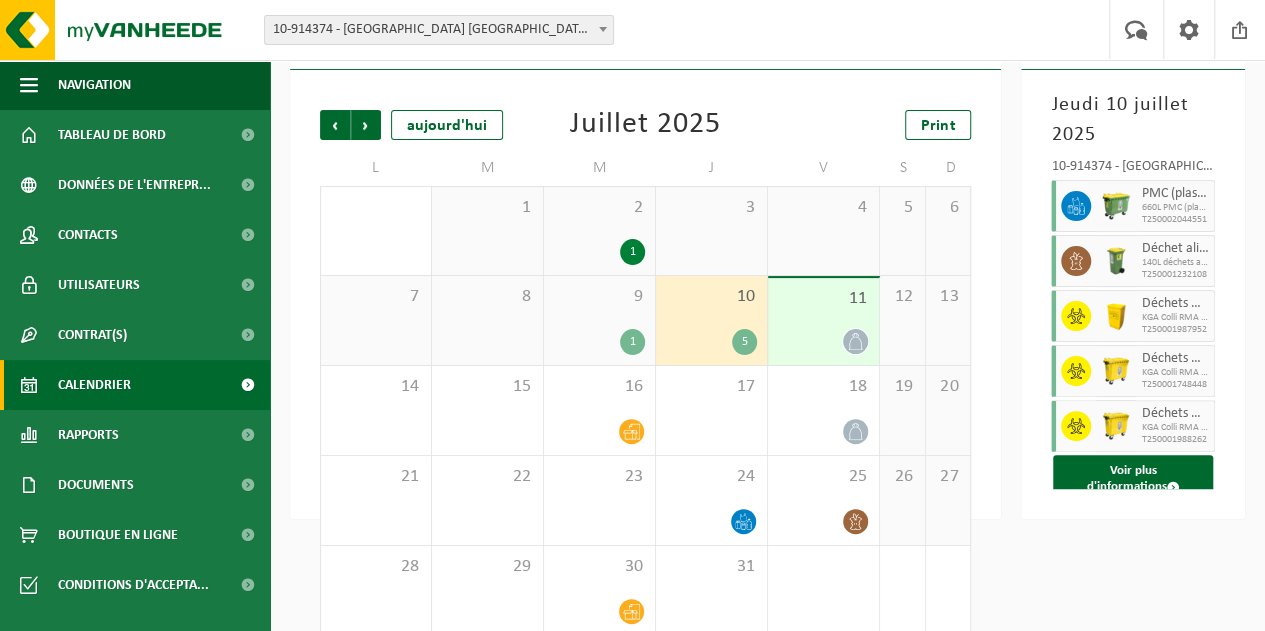 click on "1" at bounding box center (632, 342) 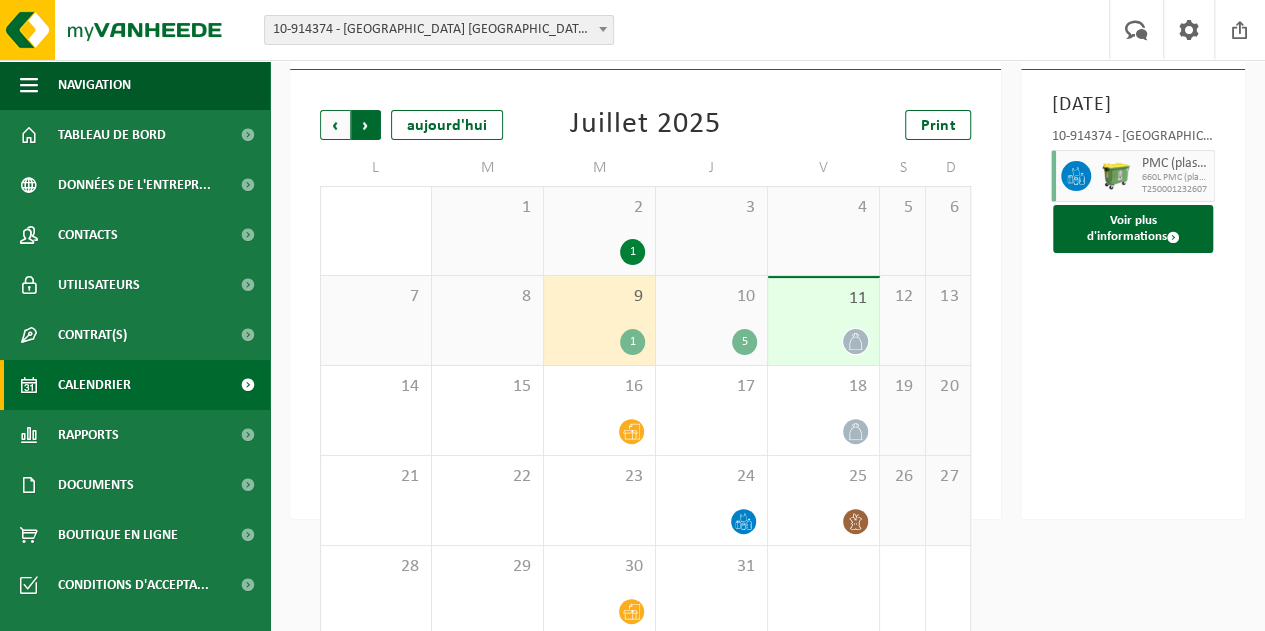 click on "Précédent" at bounding box center (335, 125) 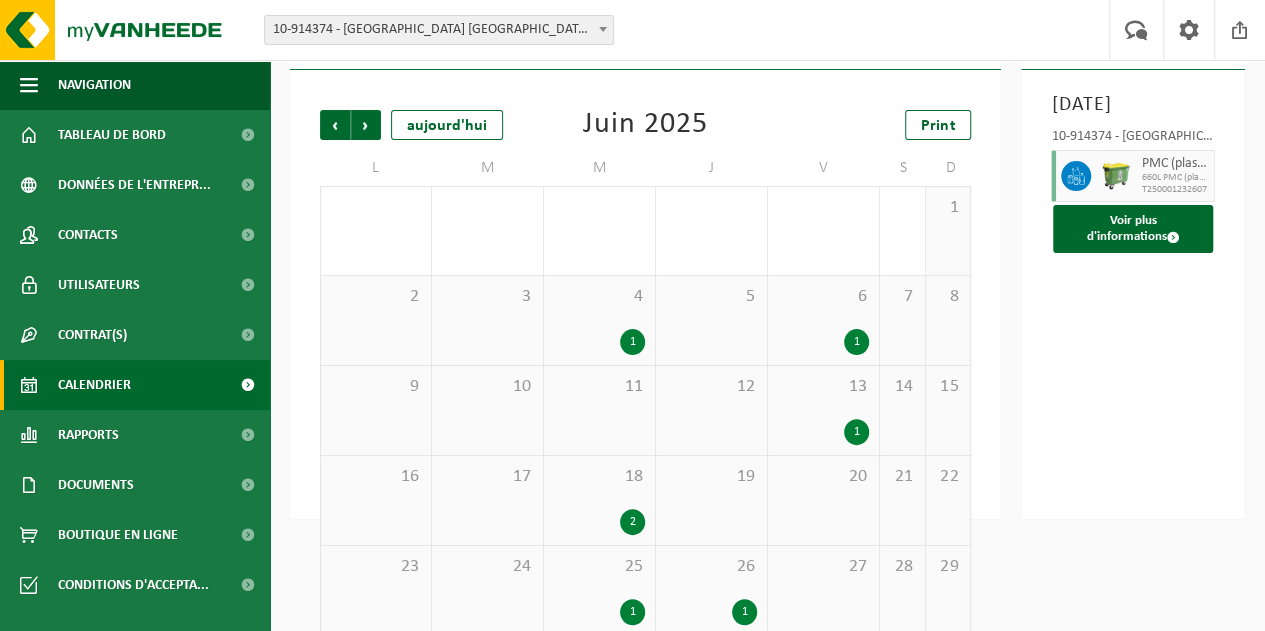 click on "1" at bounding box center [744, 612] 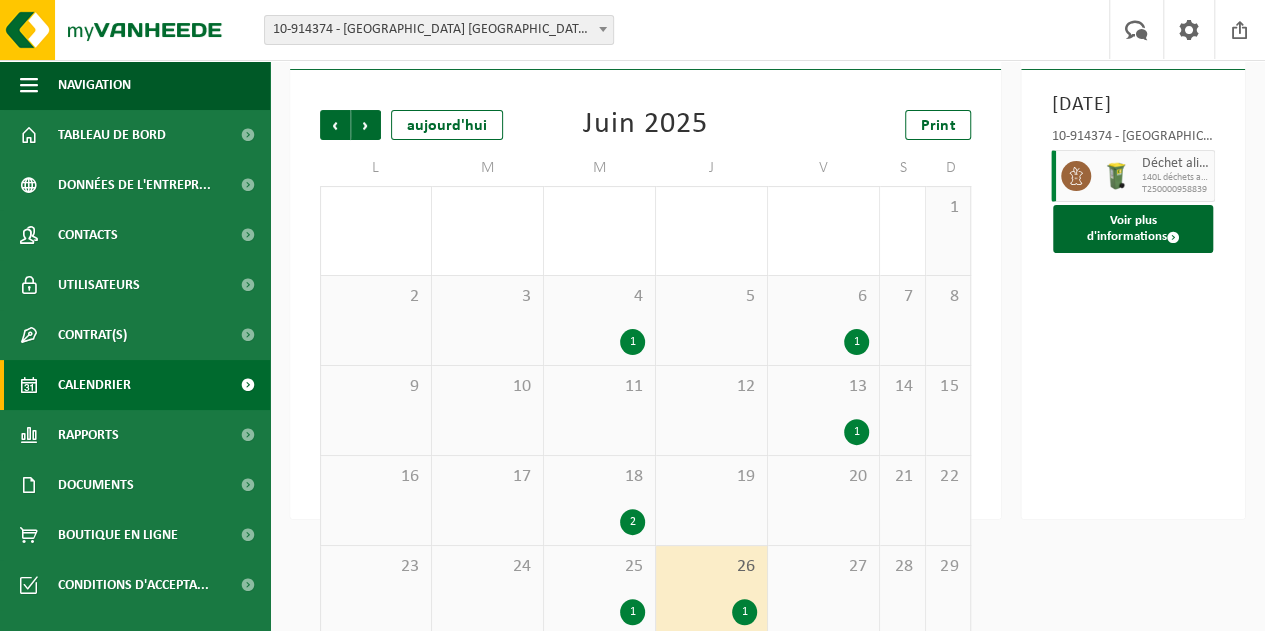 click on "1" at bounding box center (632, 612) 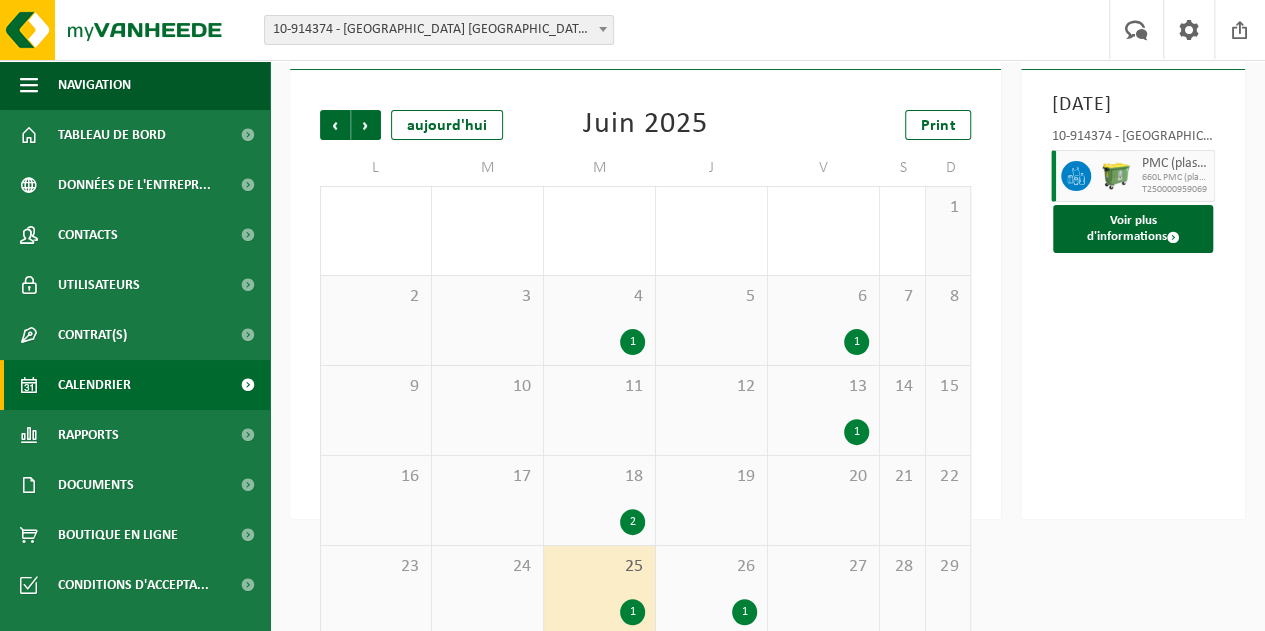 click on "2" at bounding box center [632, 522] 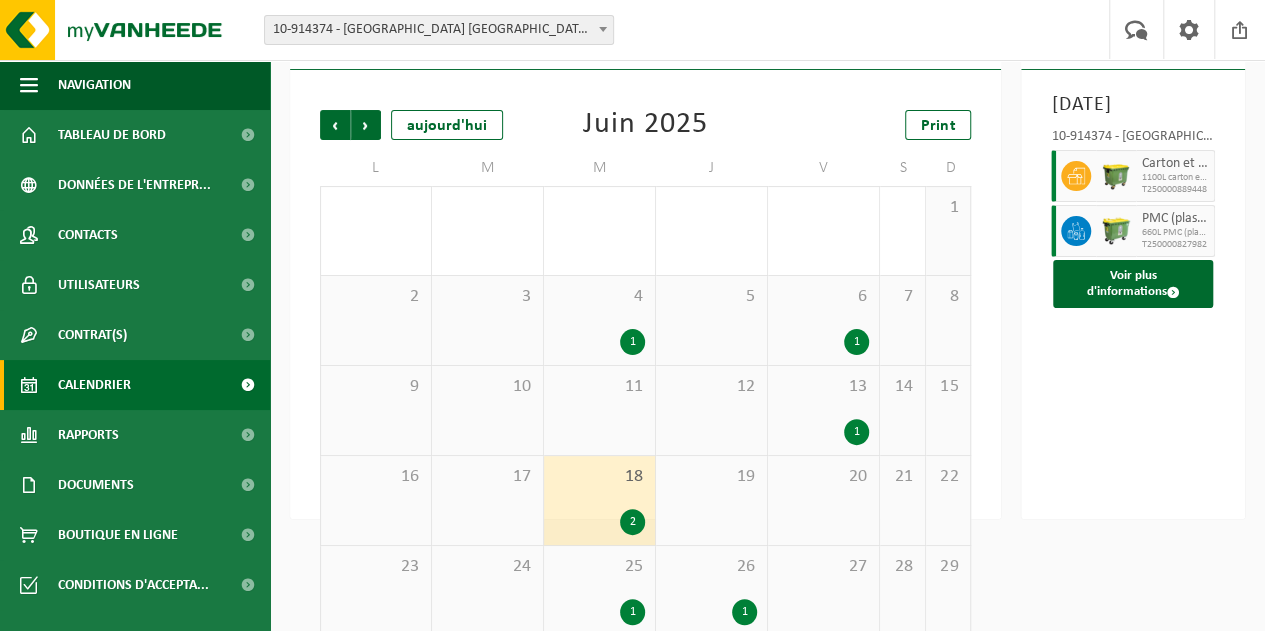 click on "1" at bounding box center (856, 432) 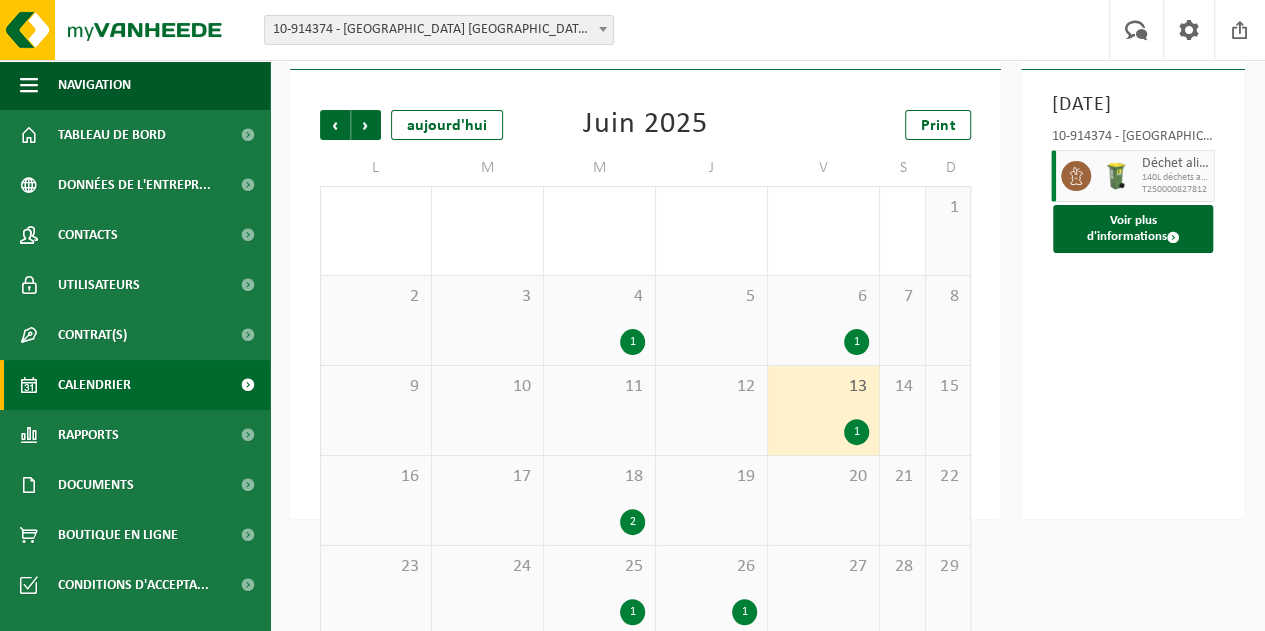 click on "1" at bounding box center (856, 342) 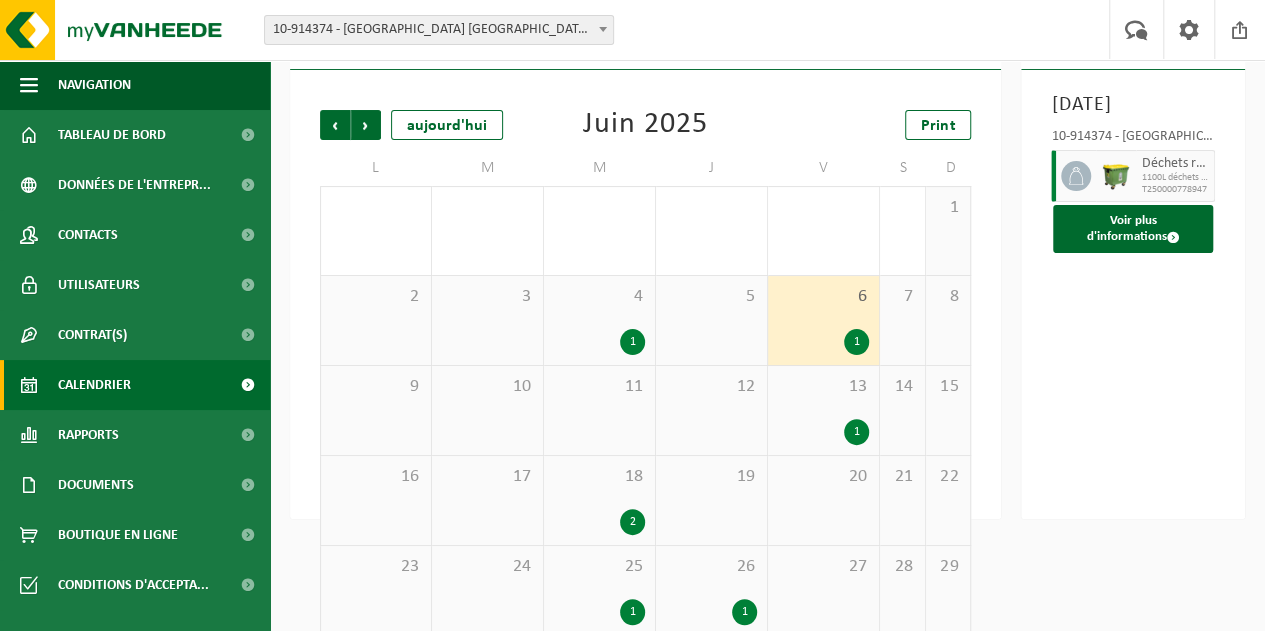 scroll, scrollTop: 0, scrollLeft: 0, axis: both 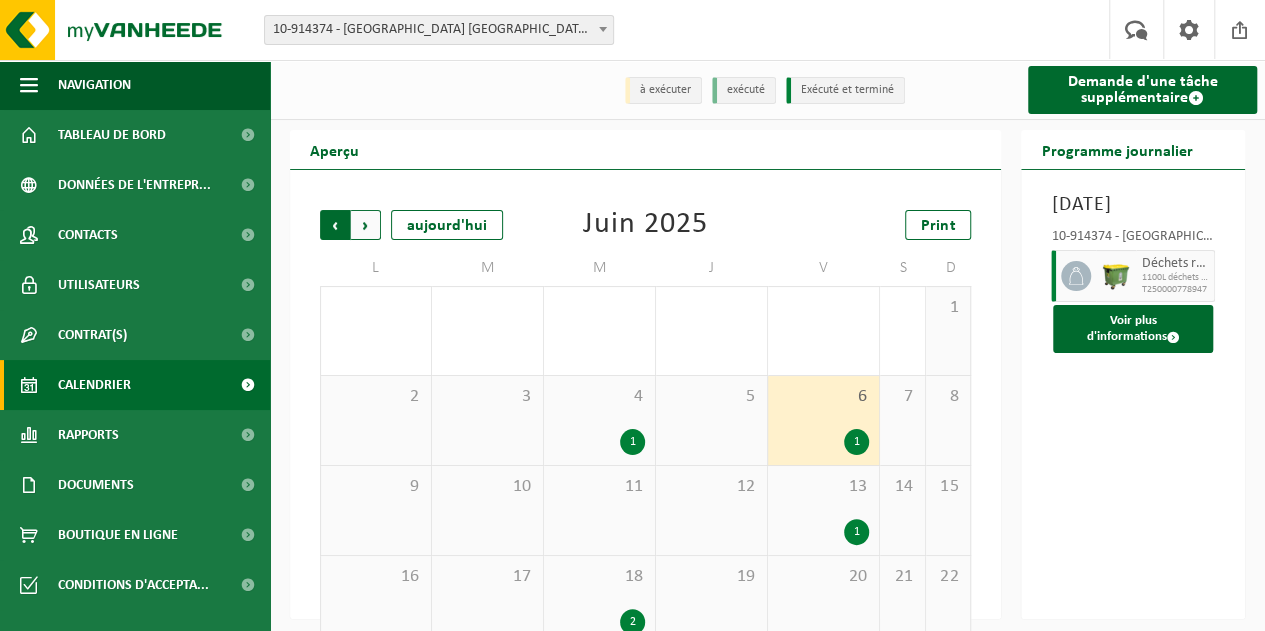 click on "Suivant" at bounding box center [366, 225] 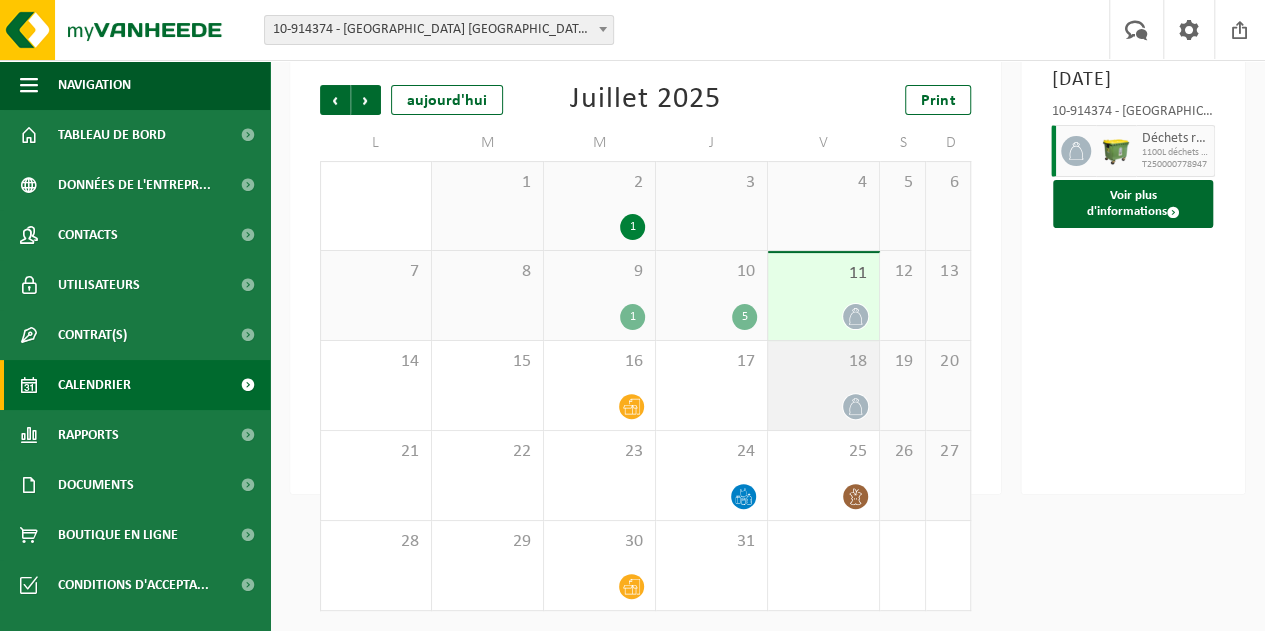 scroll, scrollTop: 126, scrollLeft: 0, axis: vertical 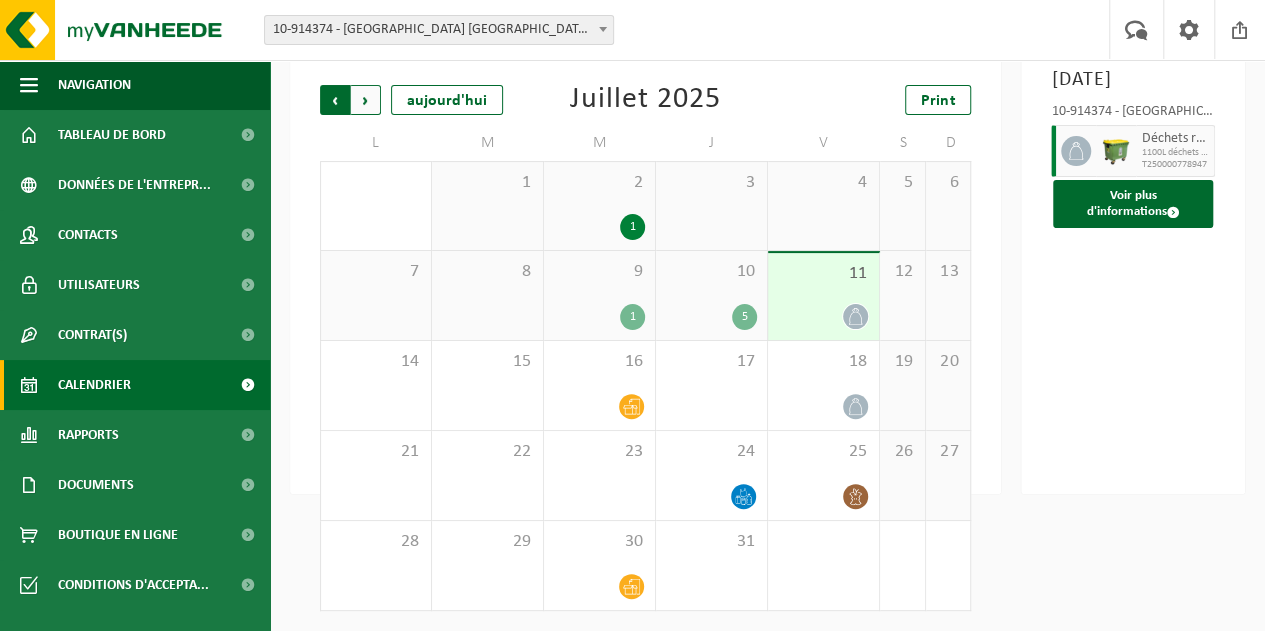 click on "Suivant" at bounding box center (366, 100) 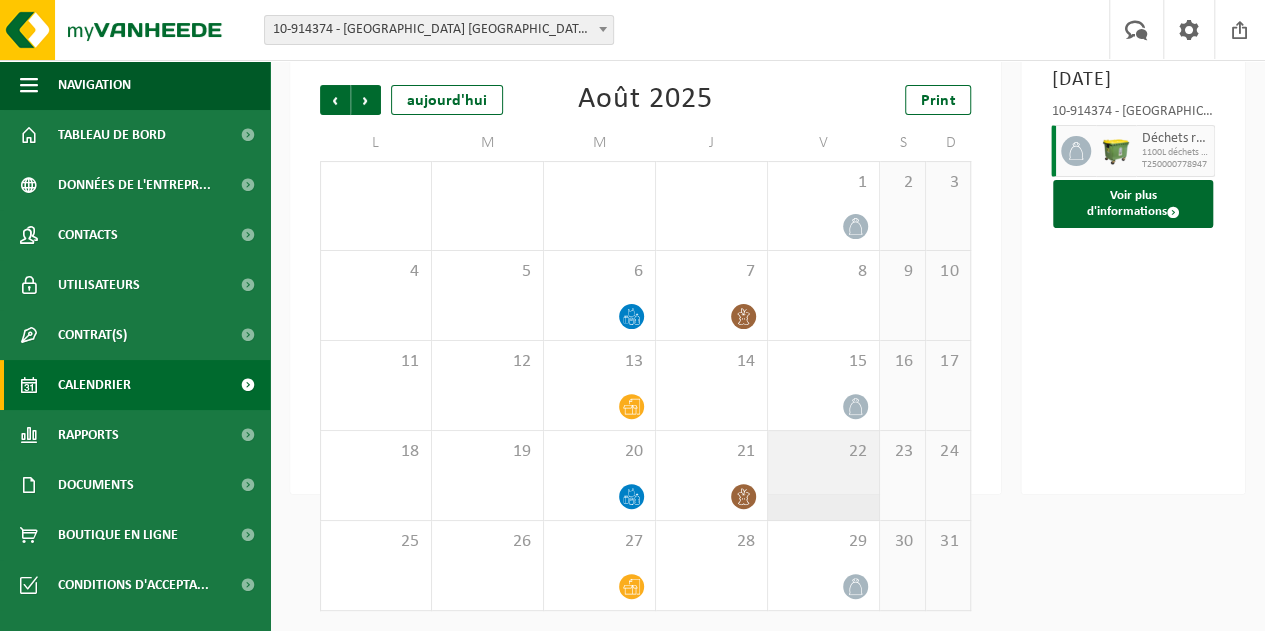 click on "22" at bounding box center [823, 475] 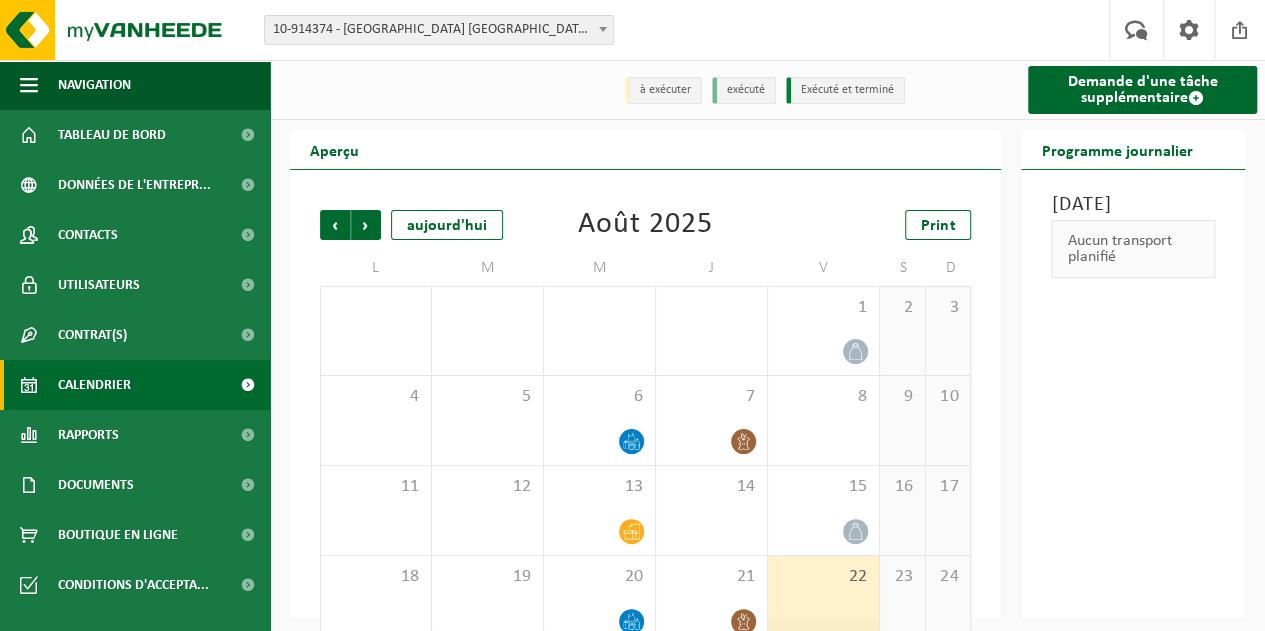 scroll, scrollTop: 0, scrollLeft: 0, axis: both 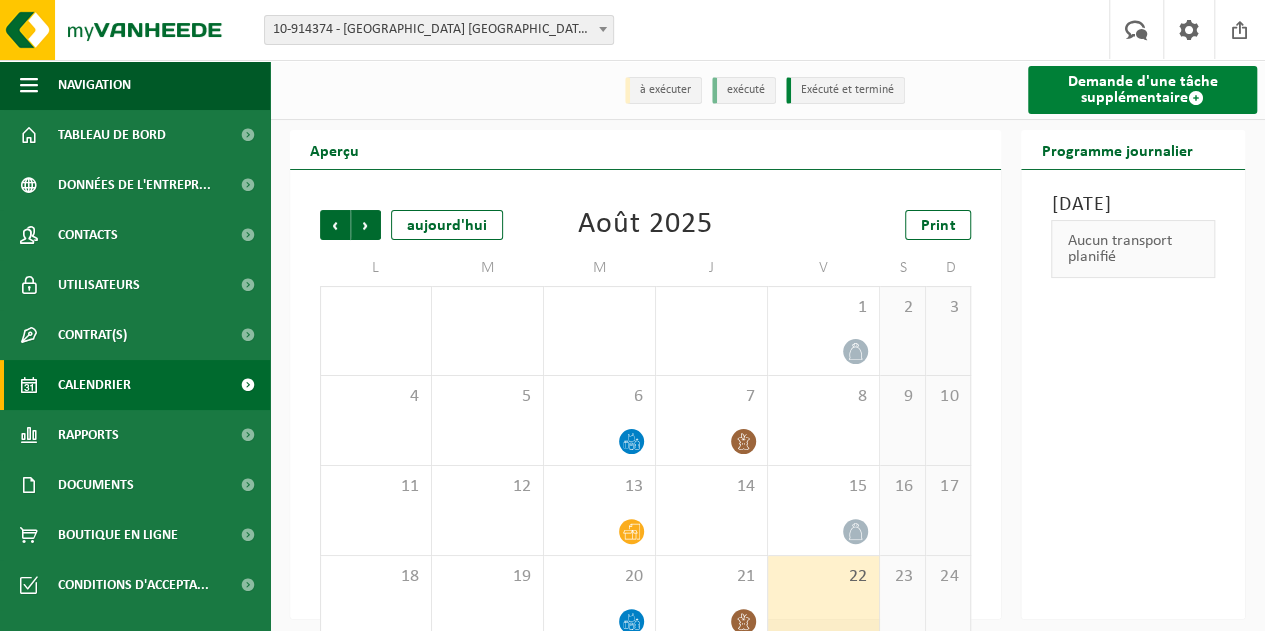 click on "Demande d'une tâche supplémentaire" at bounding box center [1142, 90] 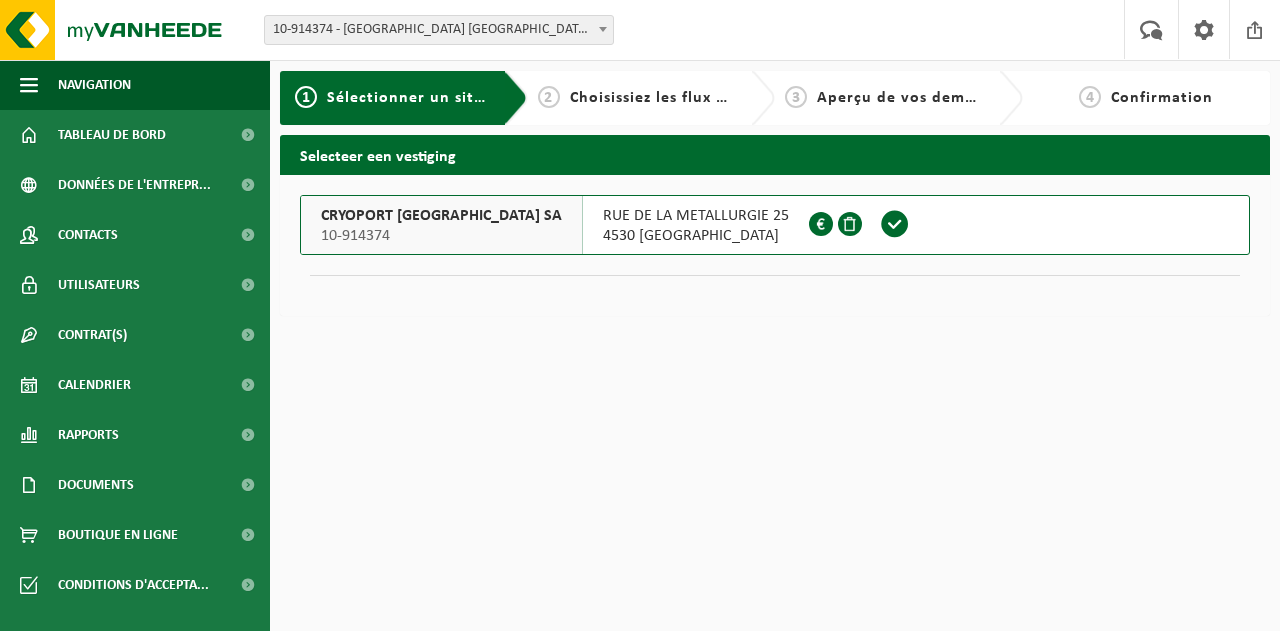 scroll, scrollTop: 0, scrollLeft: 0, axis: both 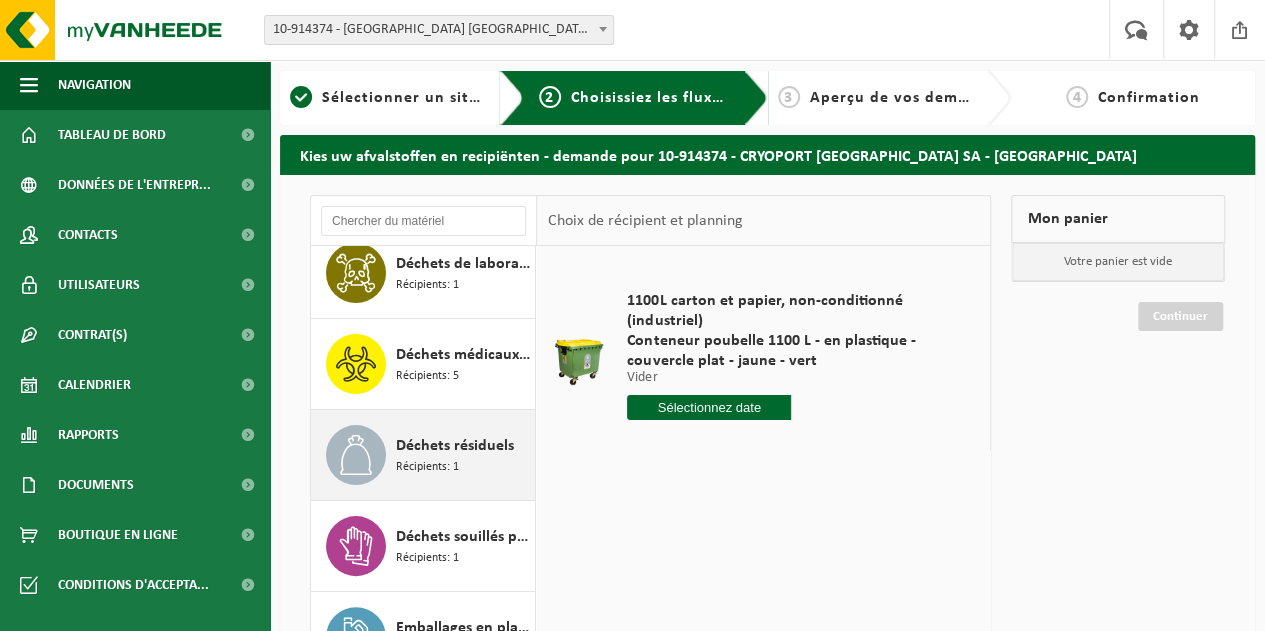 click on "Récipients: 1" at bounding box center [427, 467] 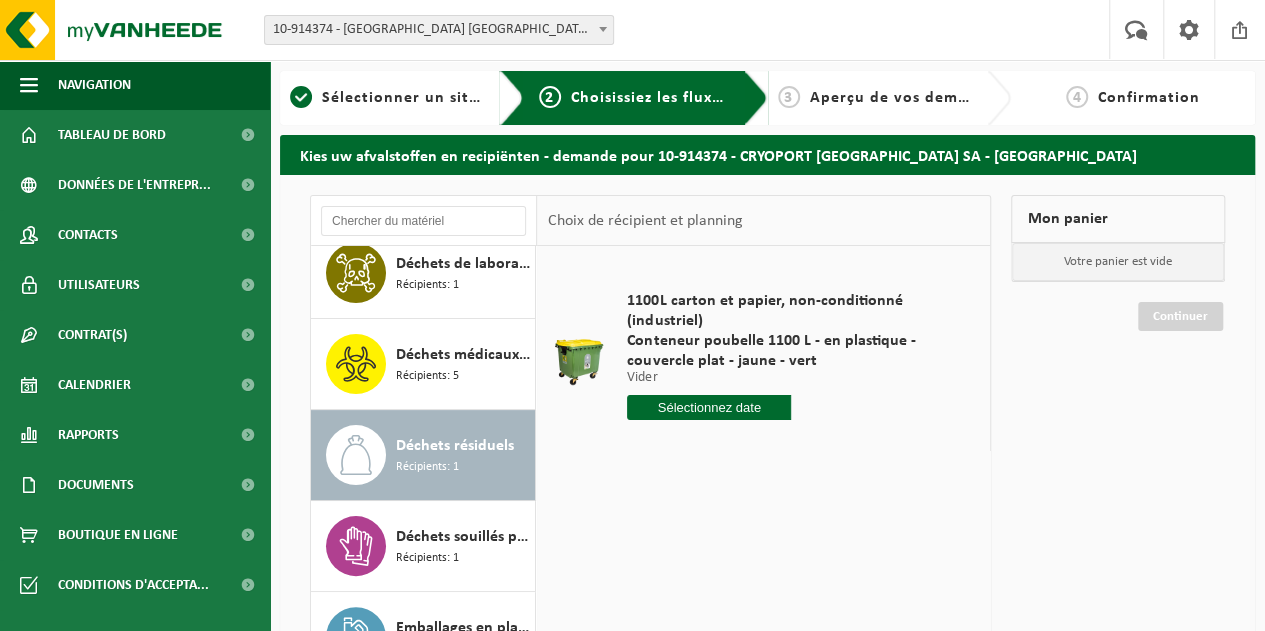 scroll, scrollTop: 214, scrollLeft: 0, axis: vertical 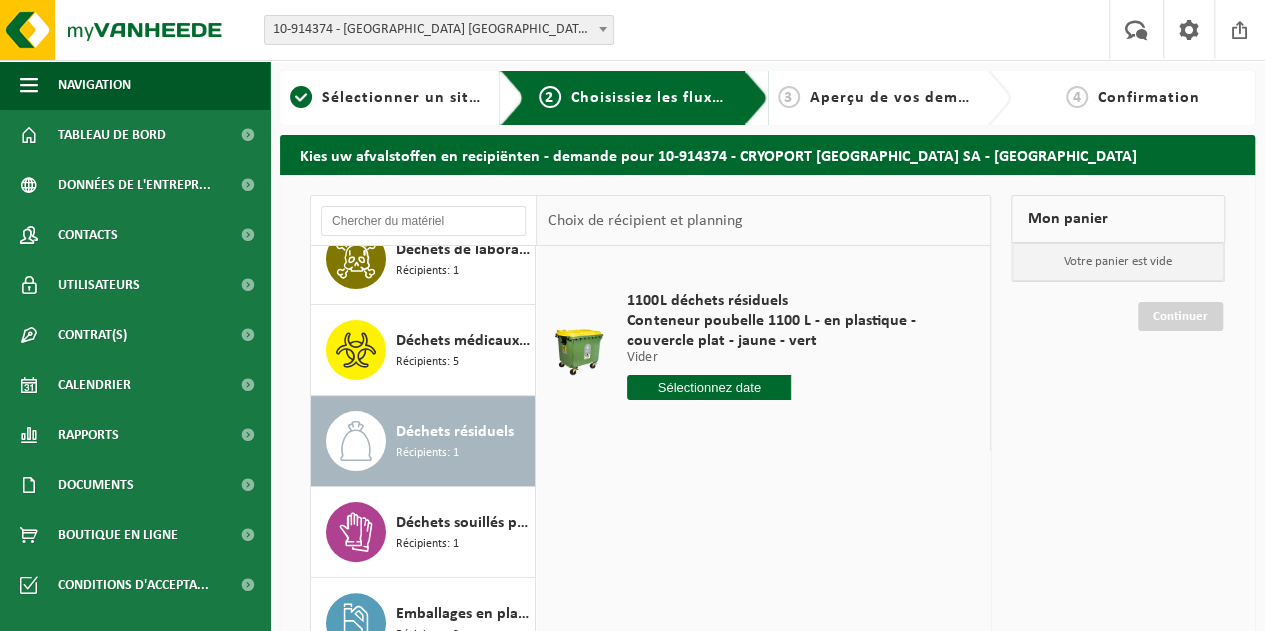 click at bounding box center (709, 387) 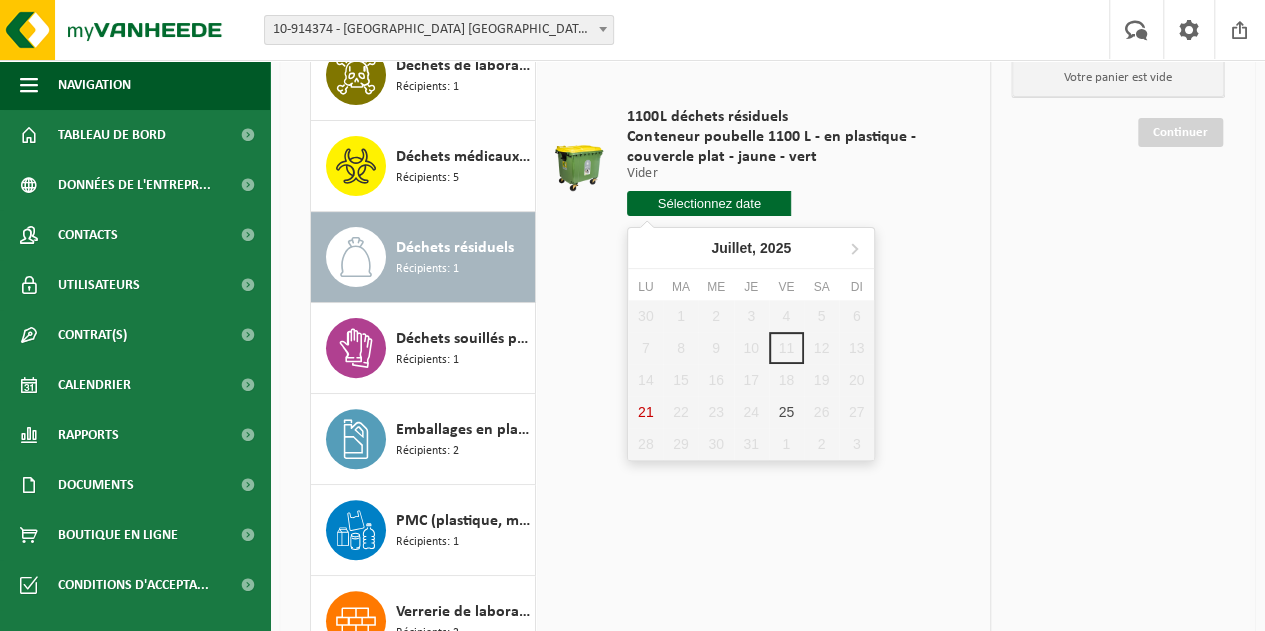 scroll, scrollTop: 200, scrollLeft: 0, axis: vertical 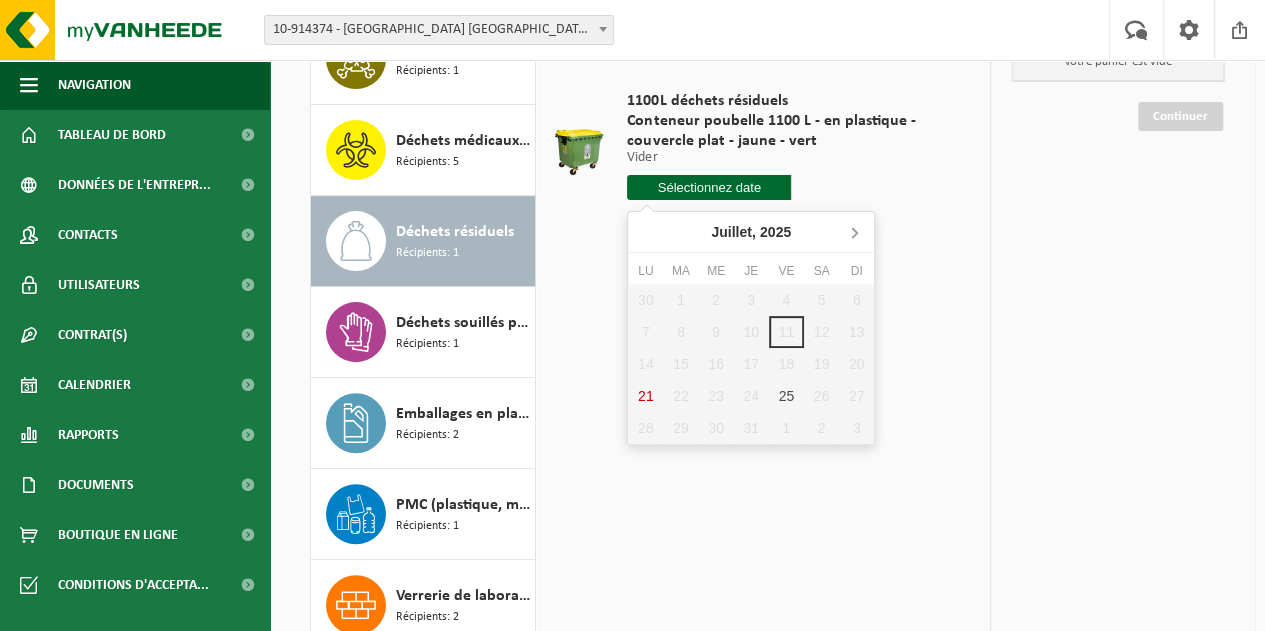 click 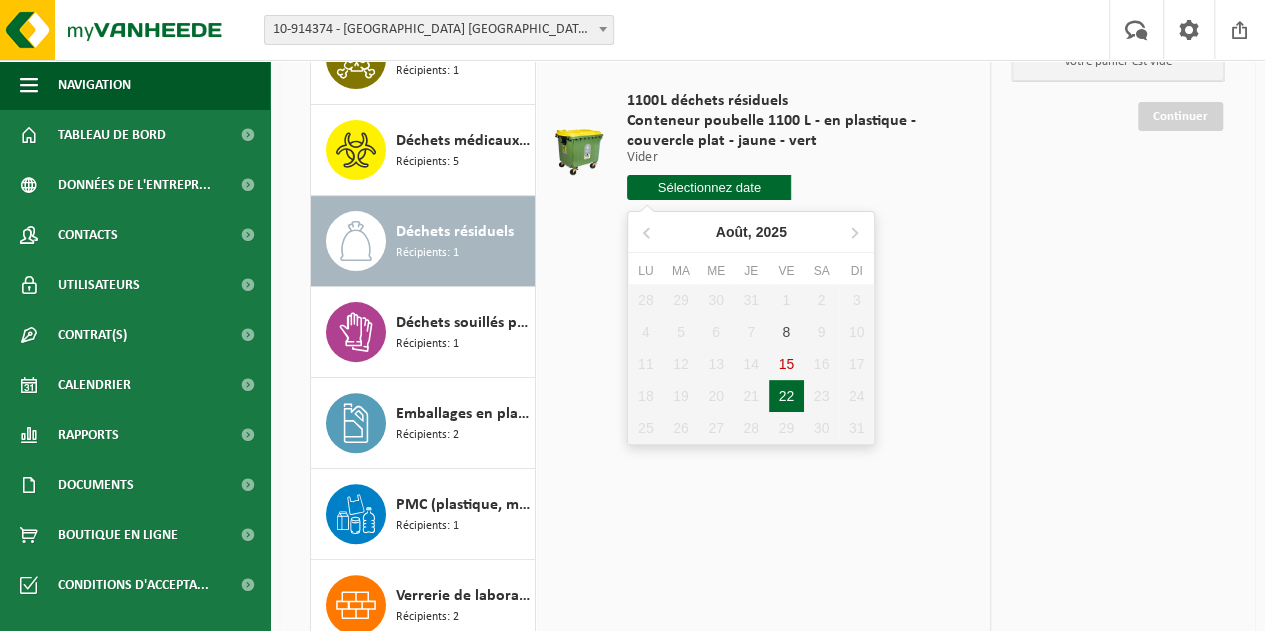 click on "22" at bounding box center [786, 396] 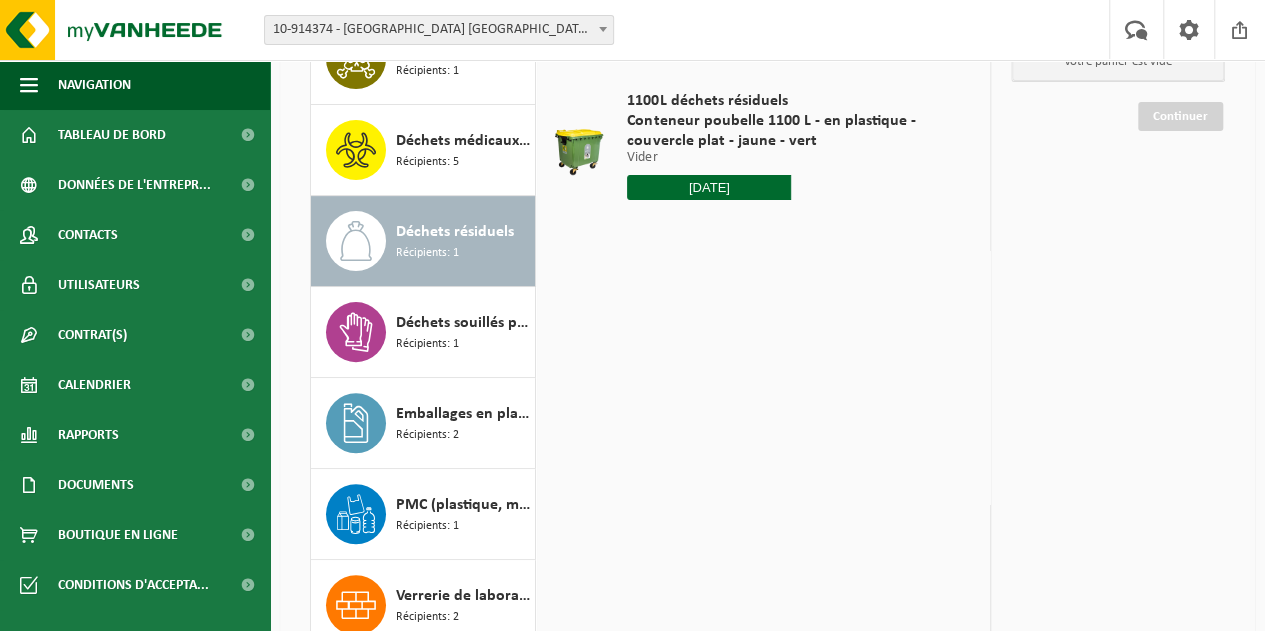 type on "à partir de [DATE]" 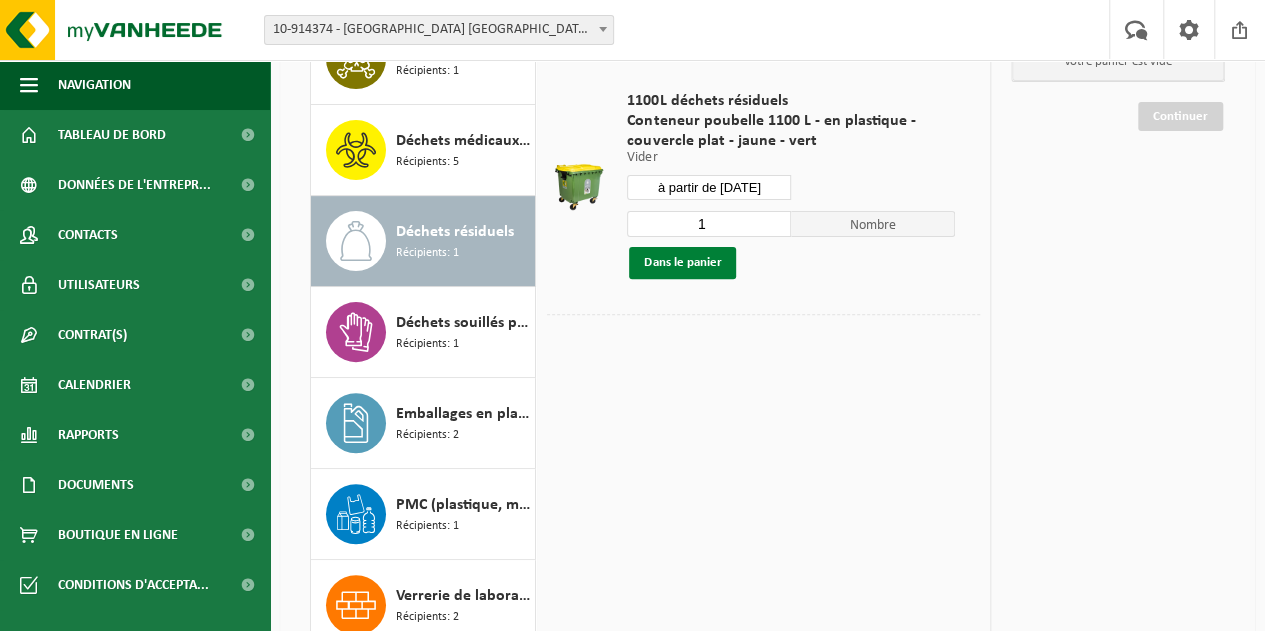 click on "Dans le panier" at bounding box center [682, 263] 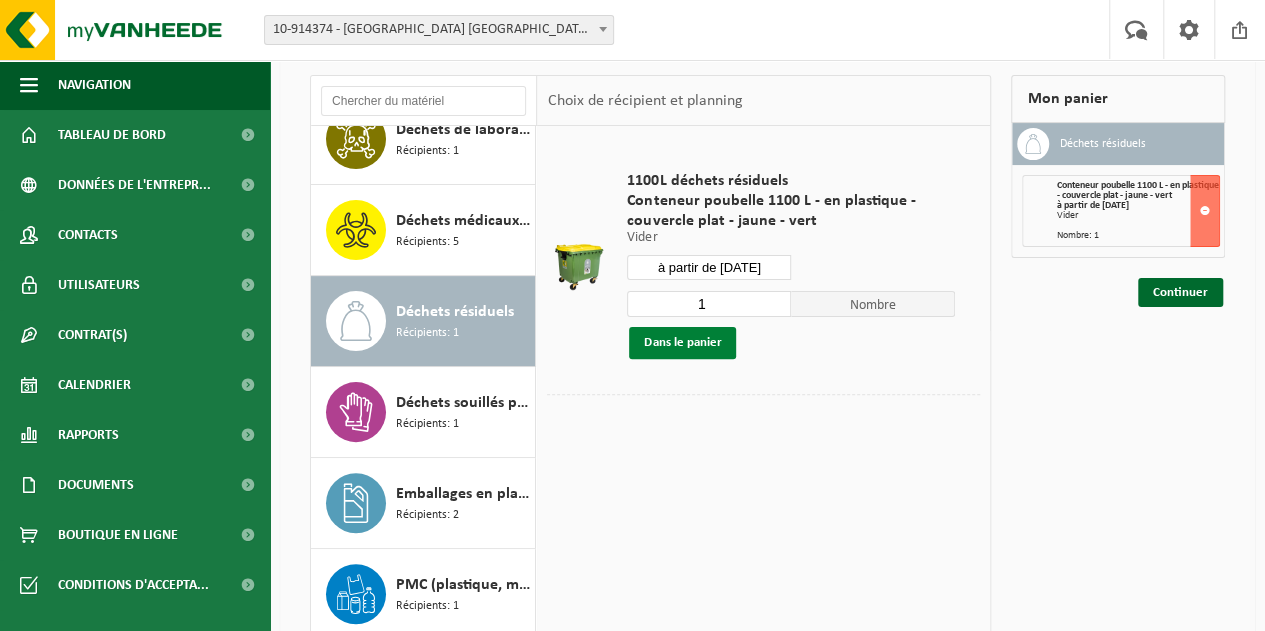 scroll, scrollTop: 0, scrollLeft: 0, axis: both 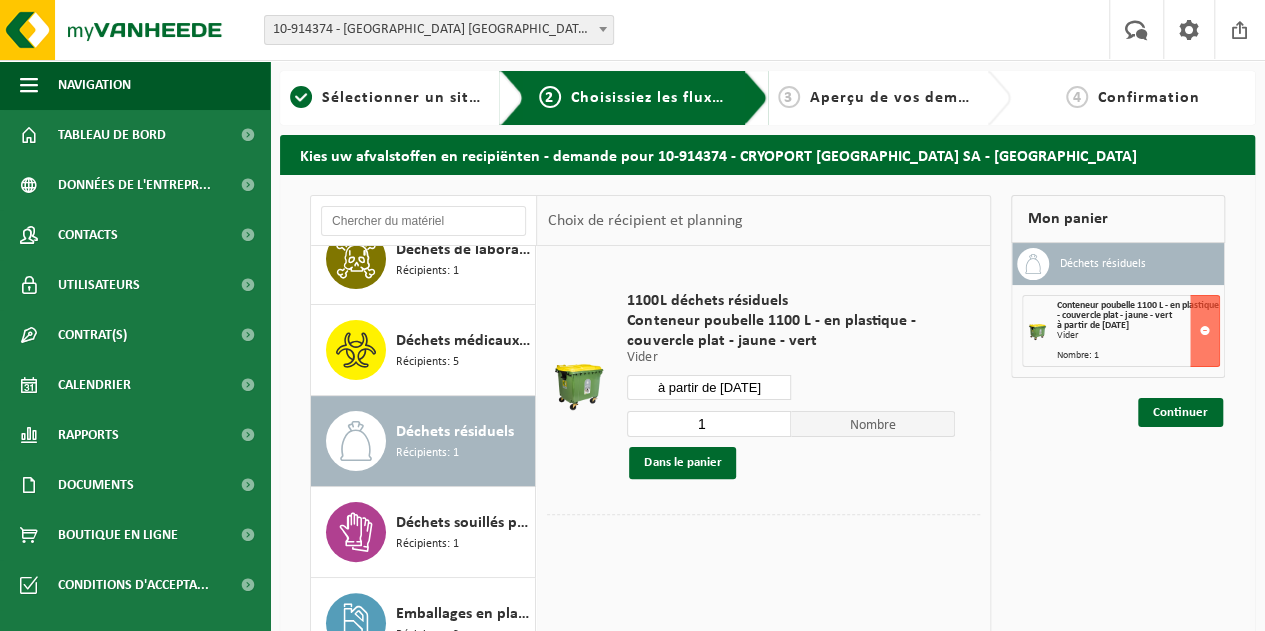 click on "Déchets résiduels" at bounding box center (455, 432) 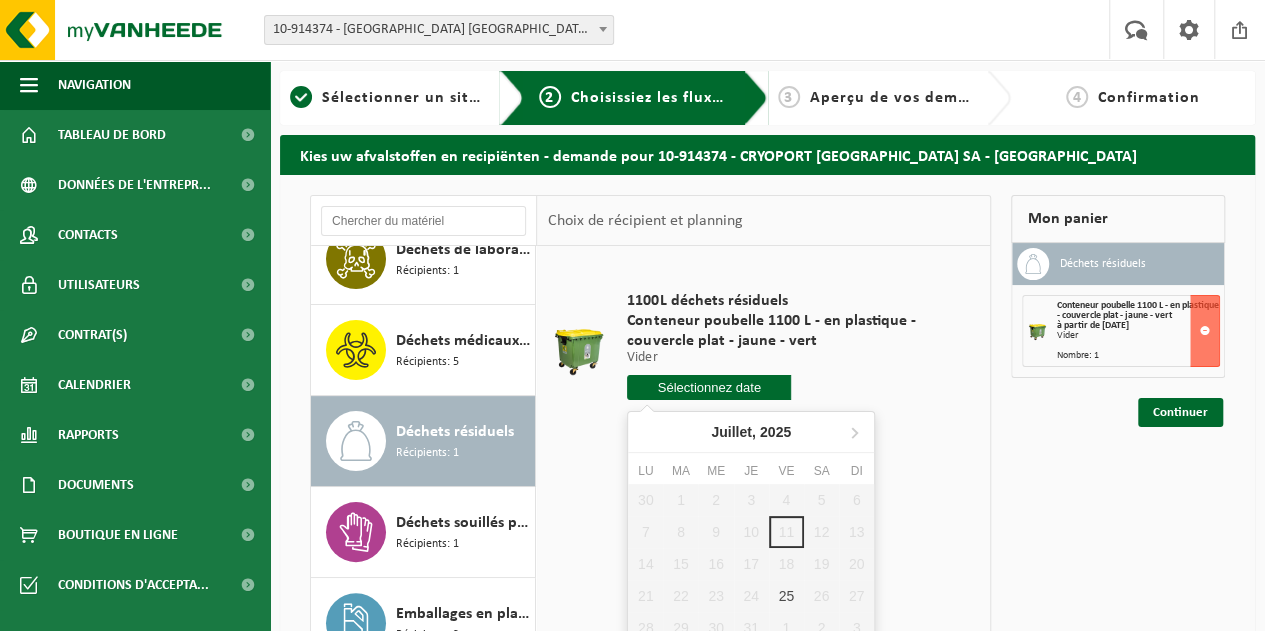 click at bounding box center [709, 387] 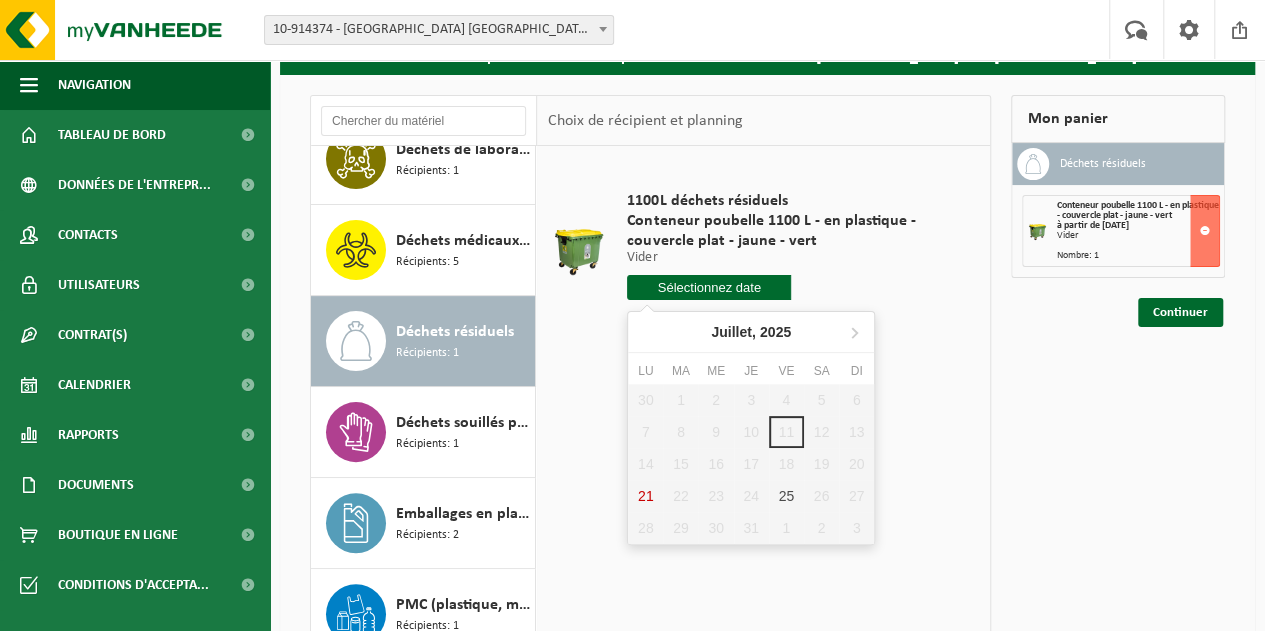 scroll, scrollTop: 200, scrollLeft: 0, axis: vertical 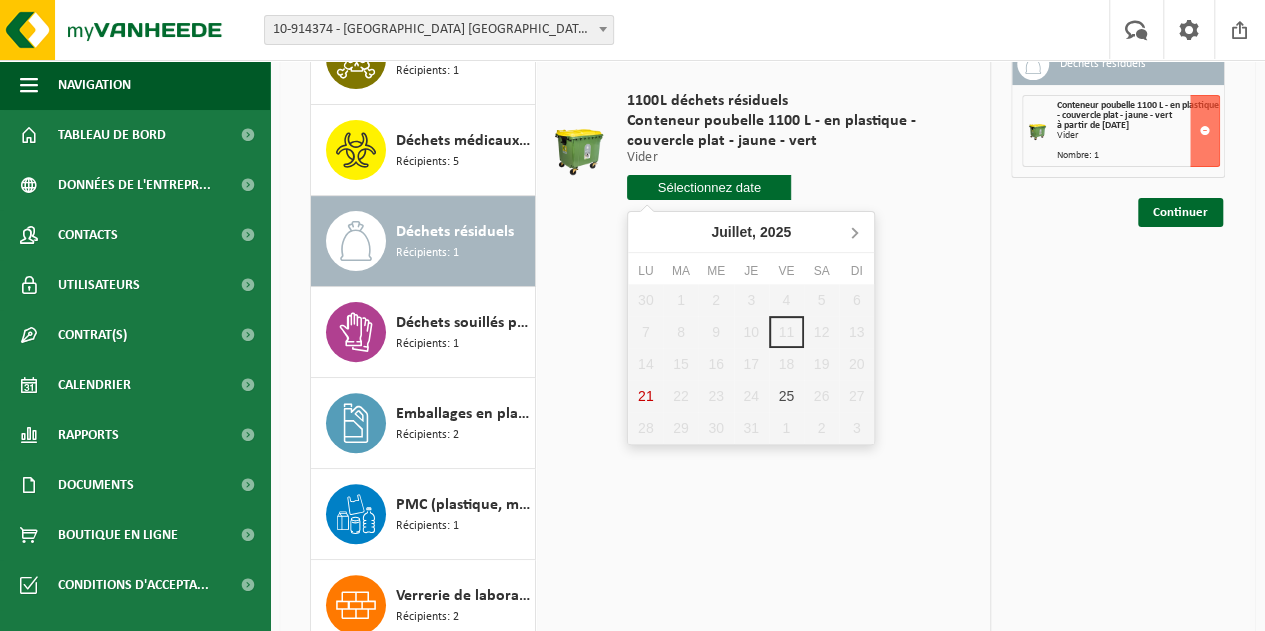 click 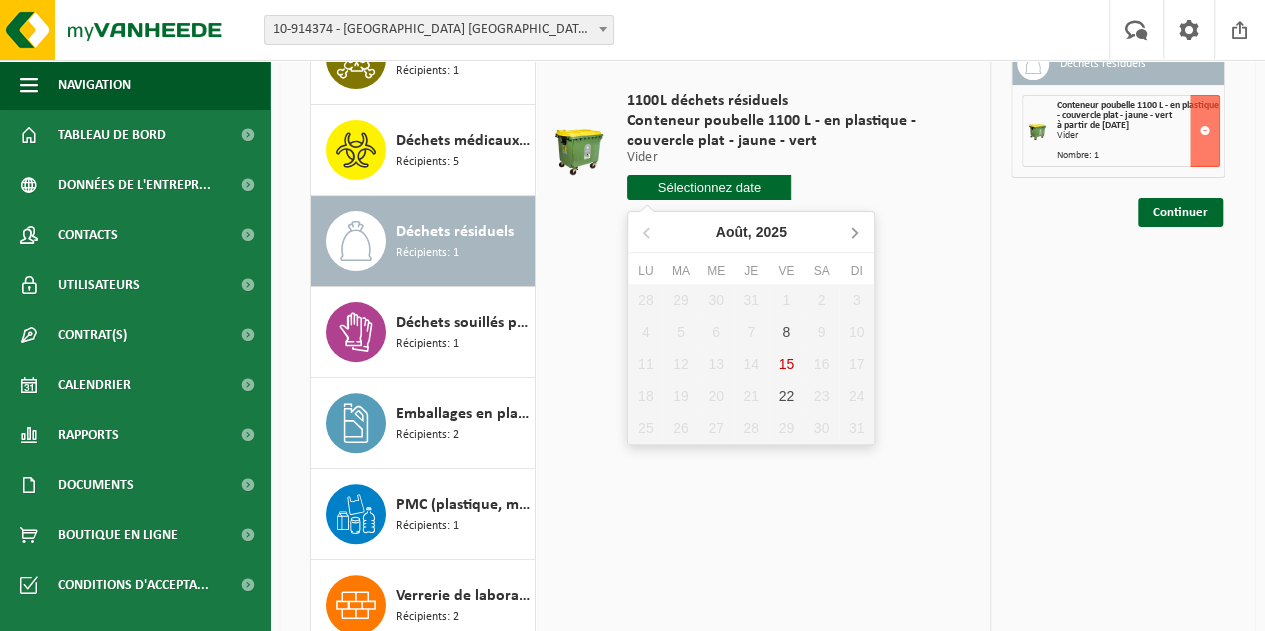 click 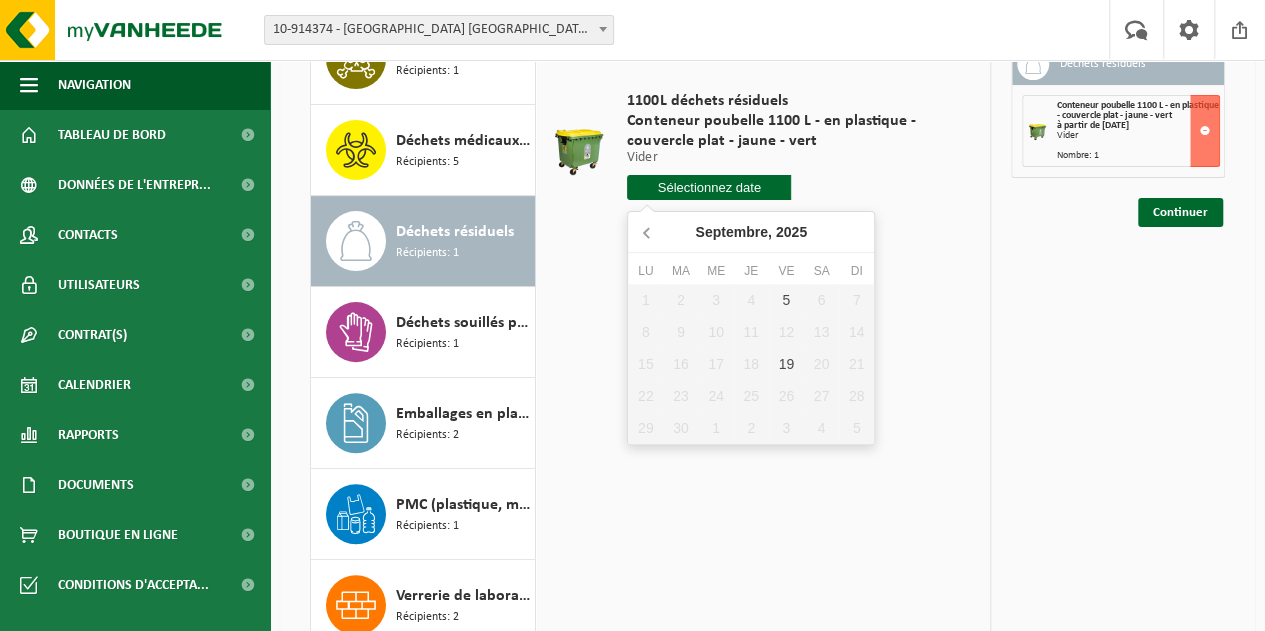click 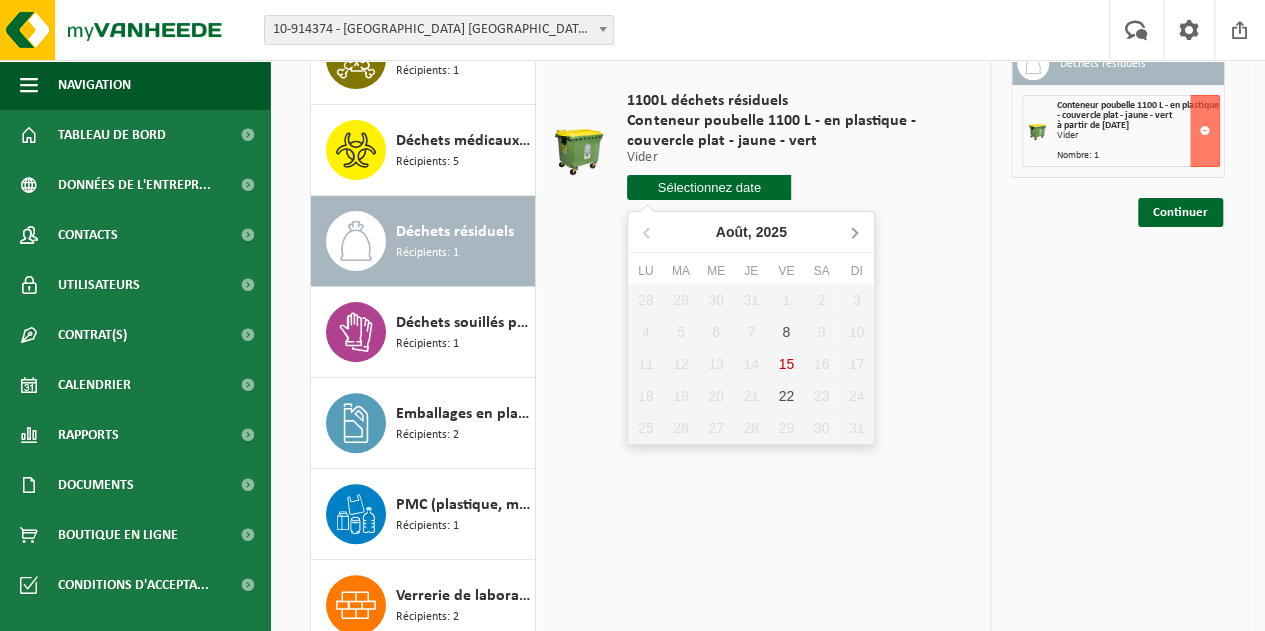 click 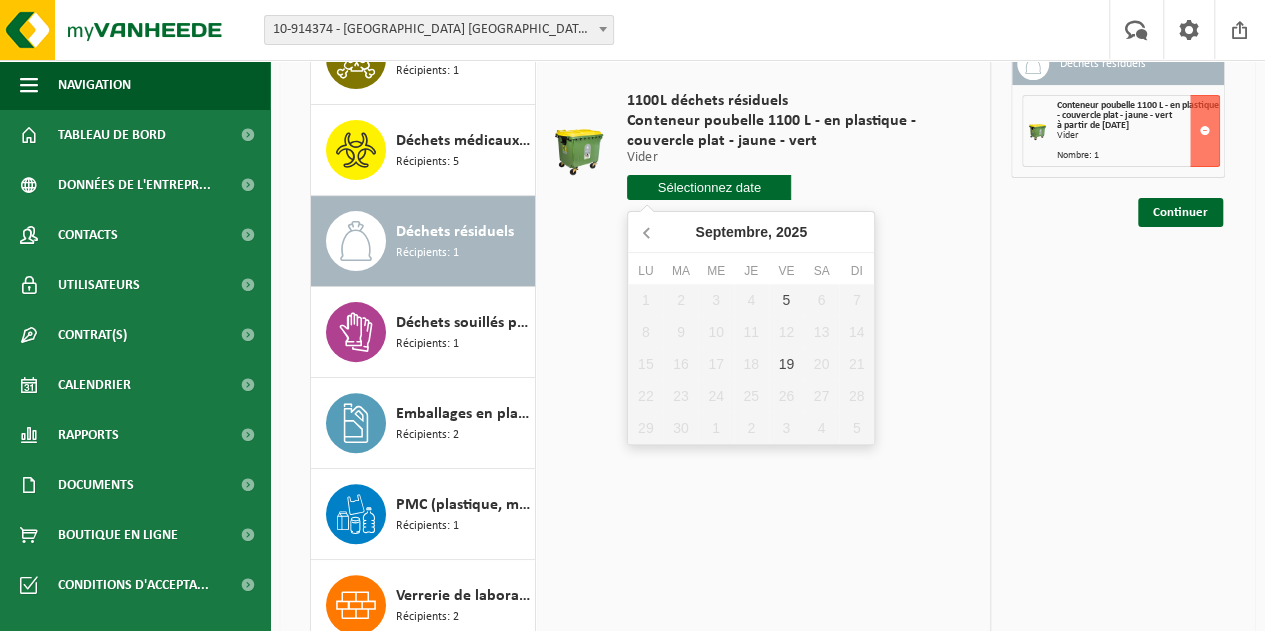 click 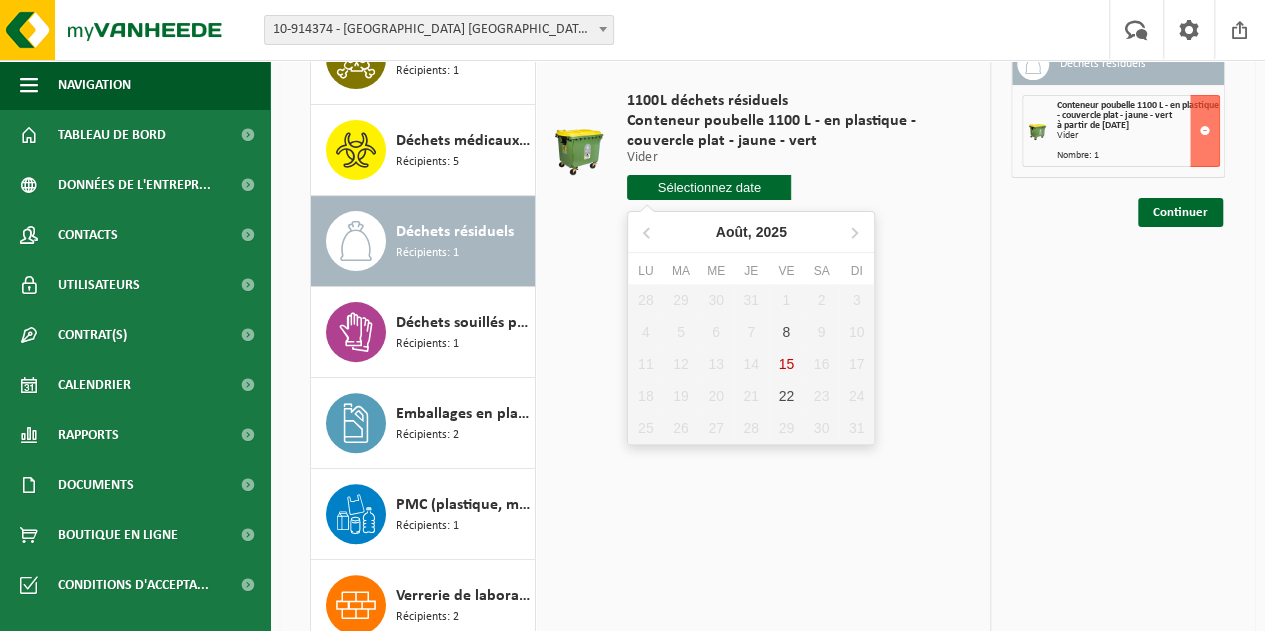 drag, startPoint x: 924, startPoint y: 396, endPoint x: 1113, endPoint y: 260, distance: 232.84544 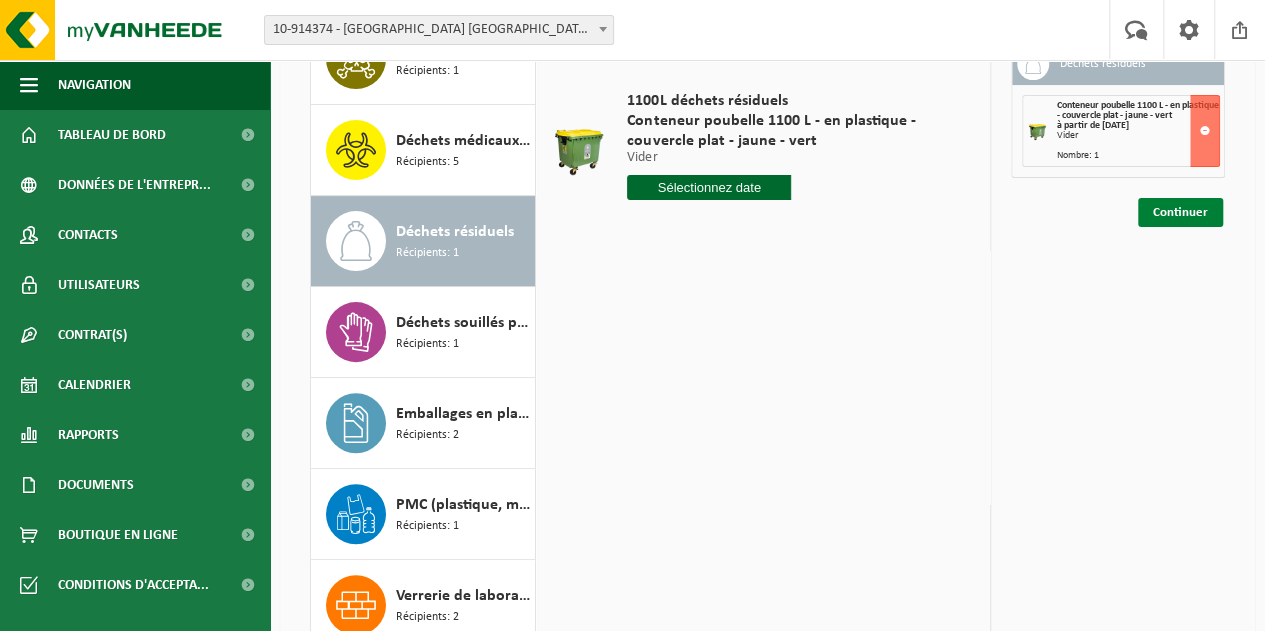 click on "Continuer" at bounding box center [1180, 212] 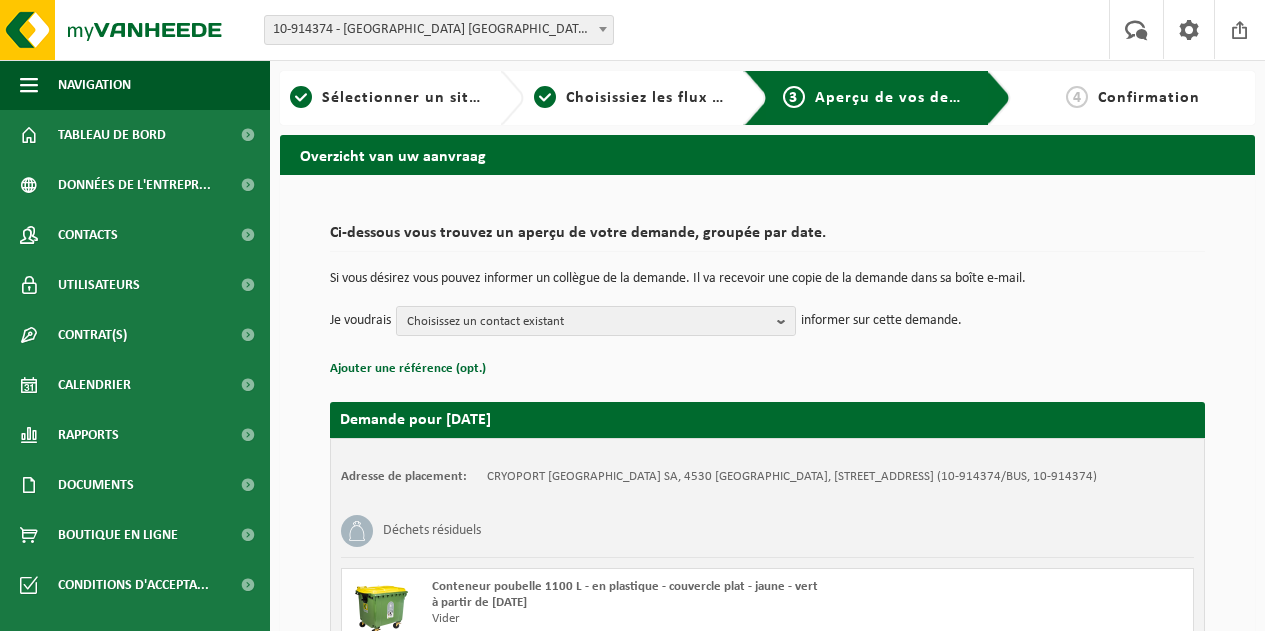 scroll, scrollTop: 0, scrollLeft: 0, axis: both 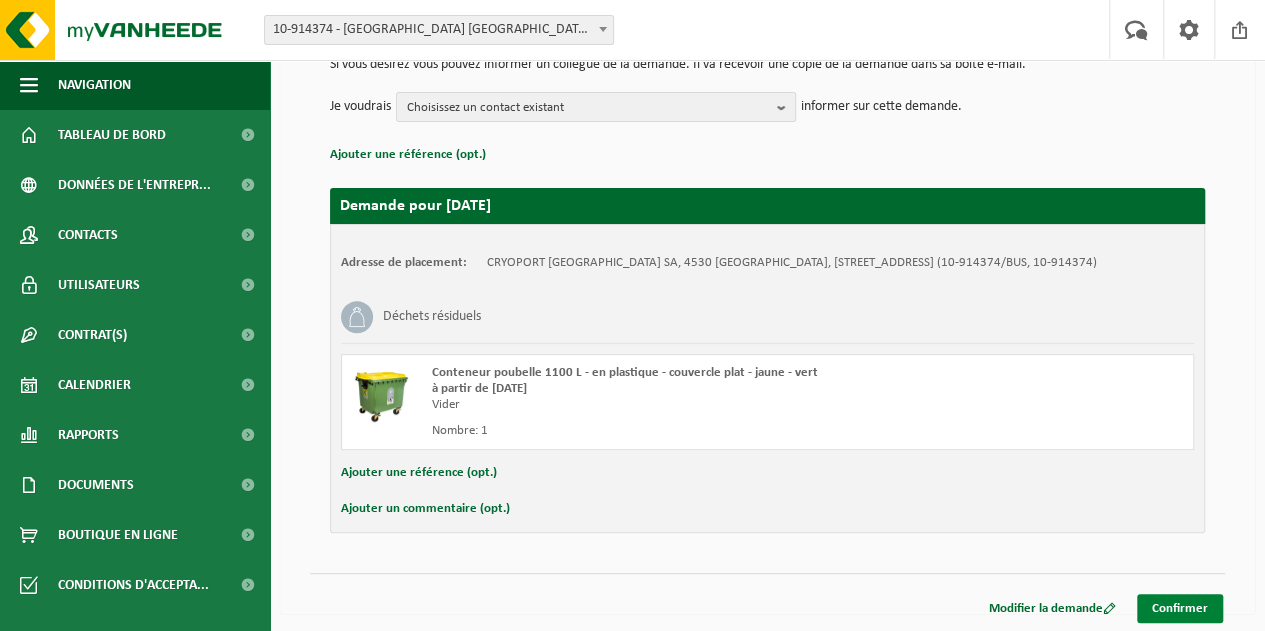 click on "Confirmer" at bounding box center (1180, 608) 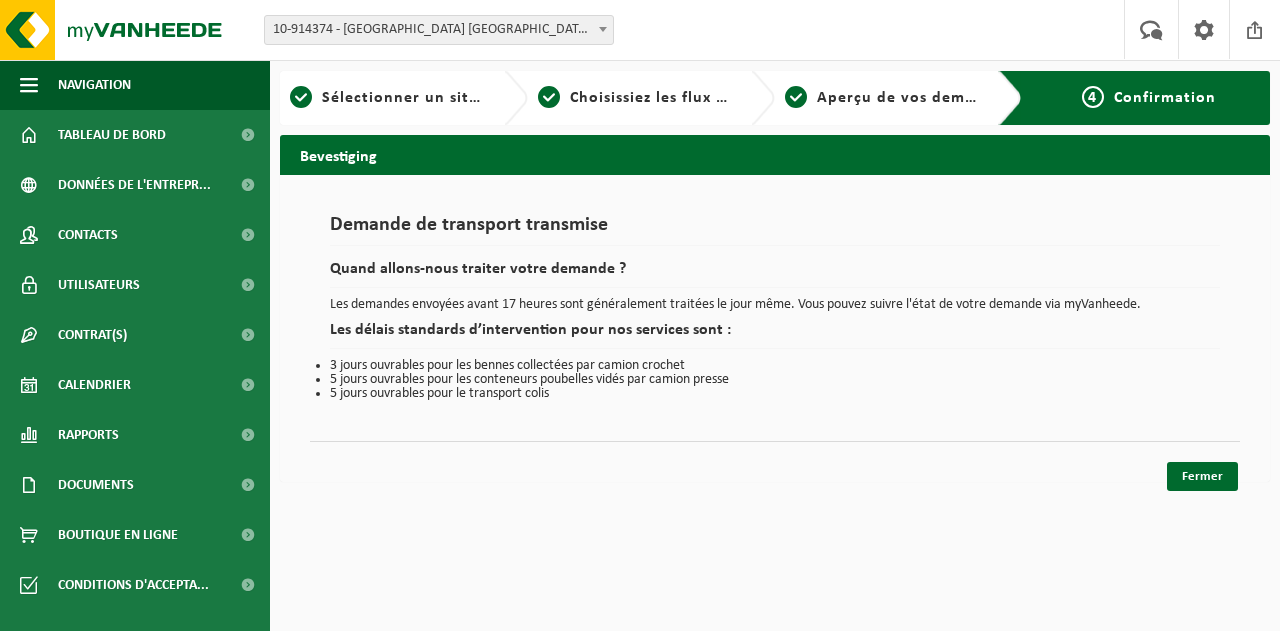 scroll, scrollTop: 0, scrollLeft: 0, axis: both 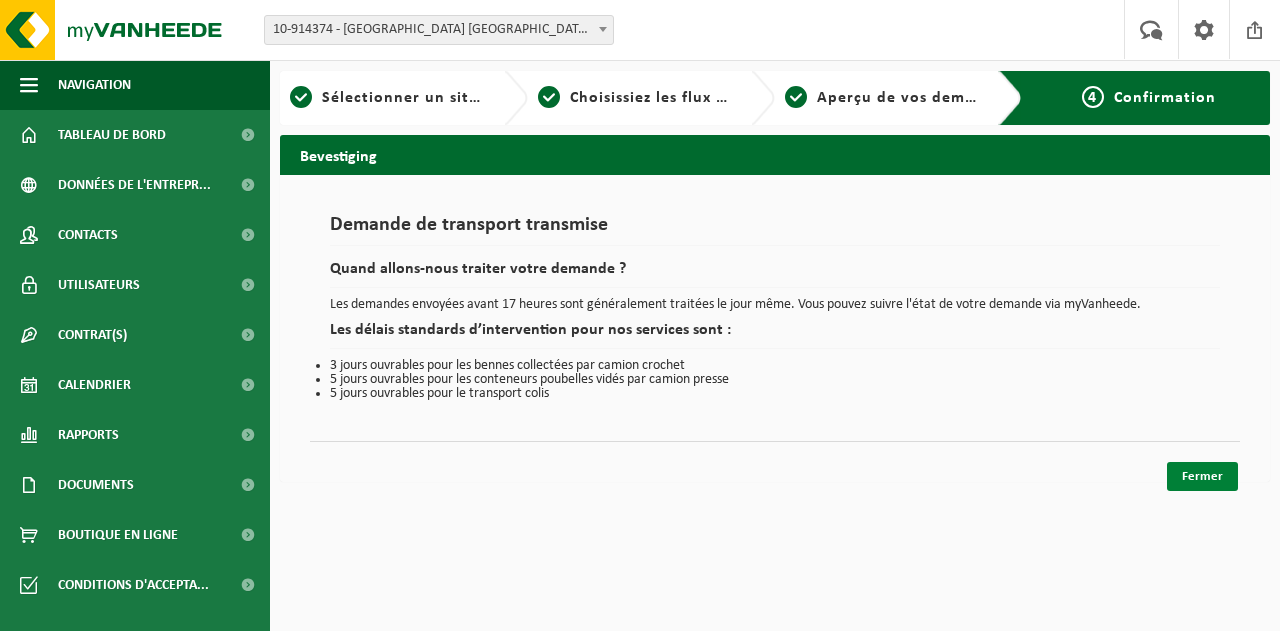 click on "Fermer" at bounding box center [1202, 476] 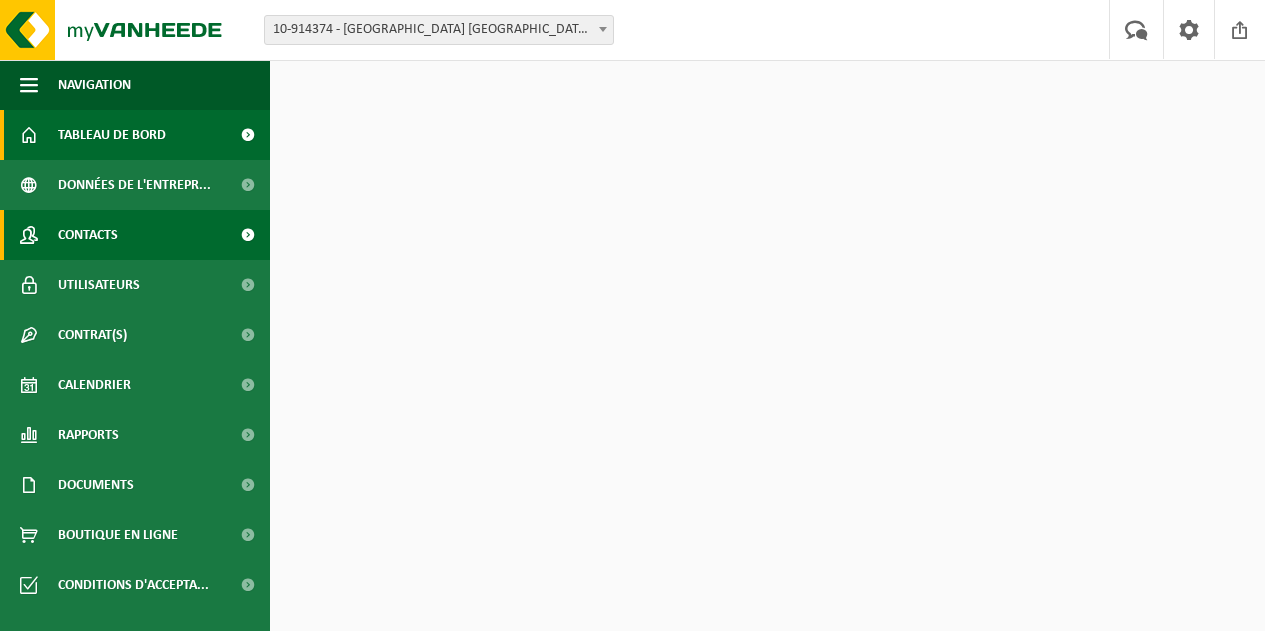 scroll, scrollTop: 0, scrollLeft: 0, axis: both 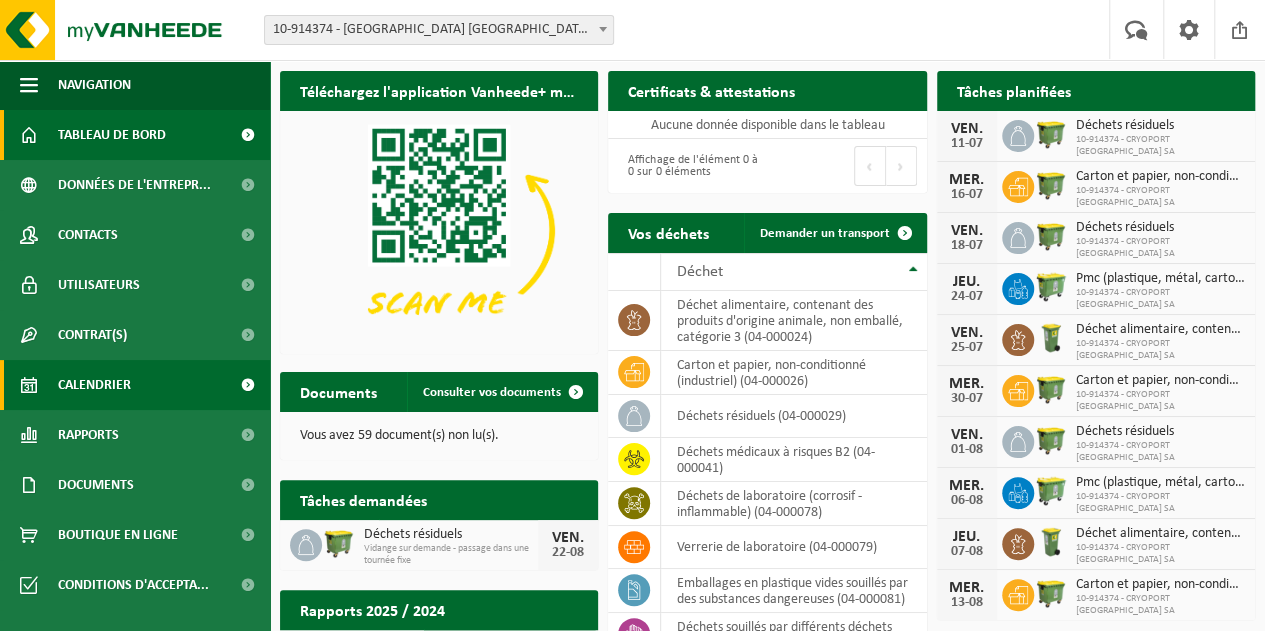 click on "Calendrier" at bounding box center [135, 385] 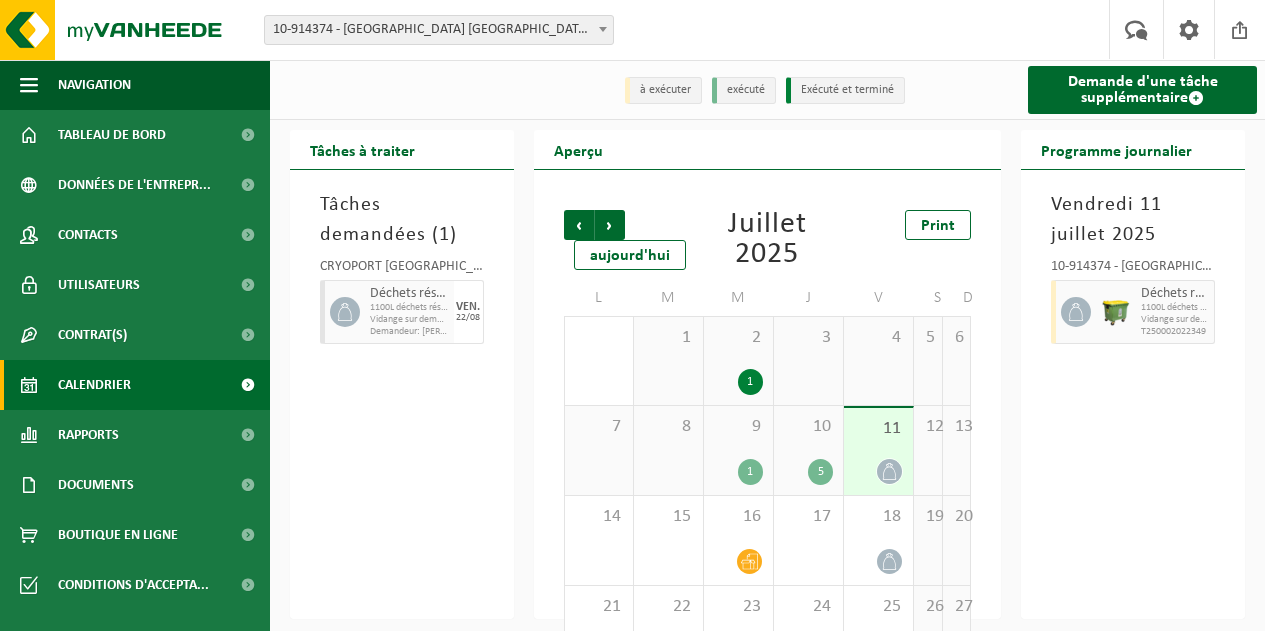 scroll, scrollTop: 0, scrollLeft: 0, axis: both 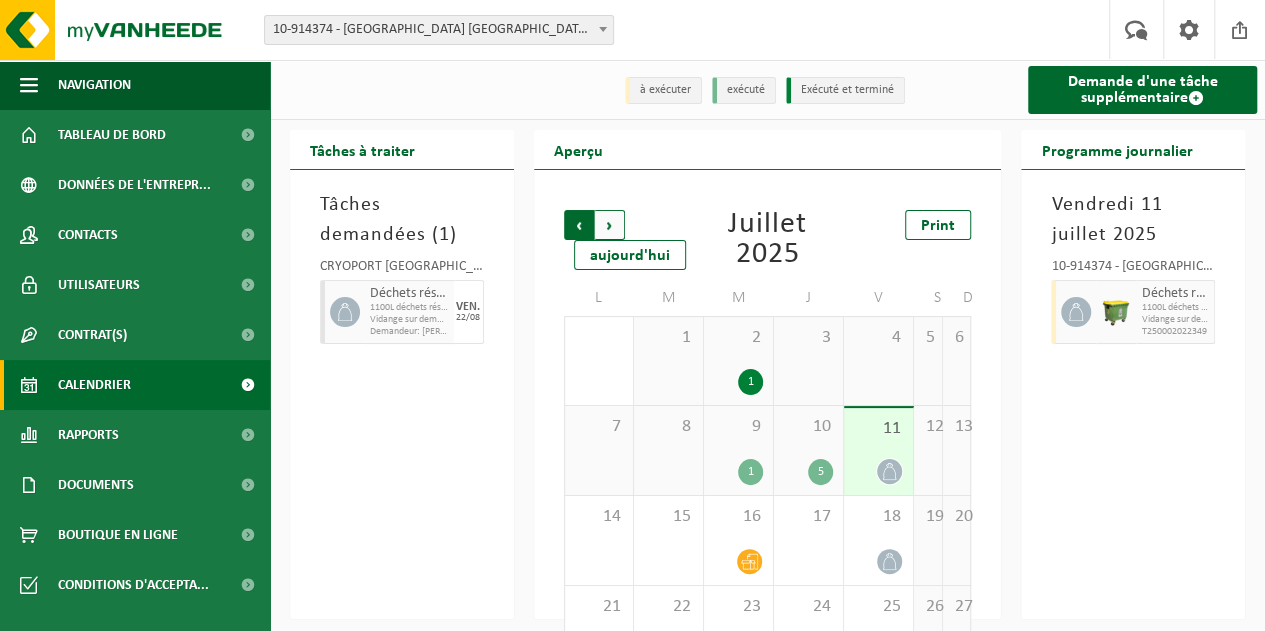 click on "Suivant" at bounding box center [610, 225] 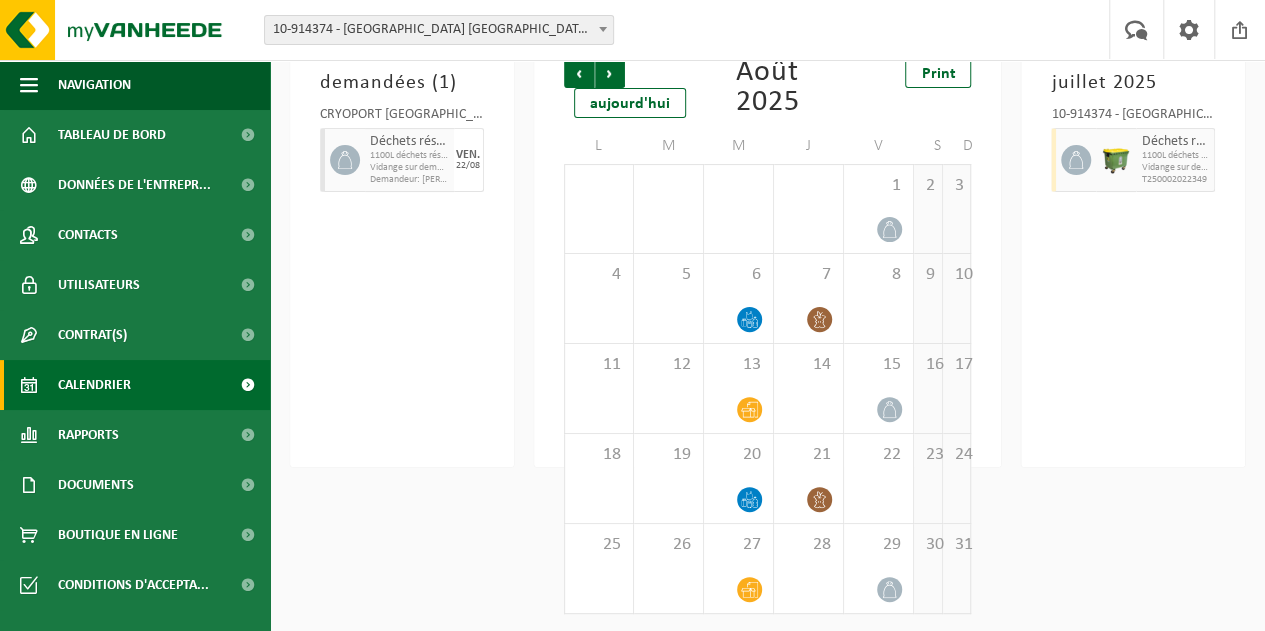 scroll, scrollTop: 156, scrollLeft: 0, axis: vertical 